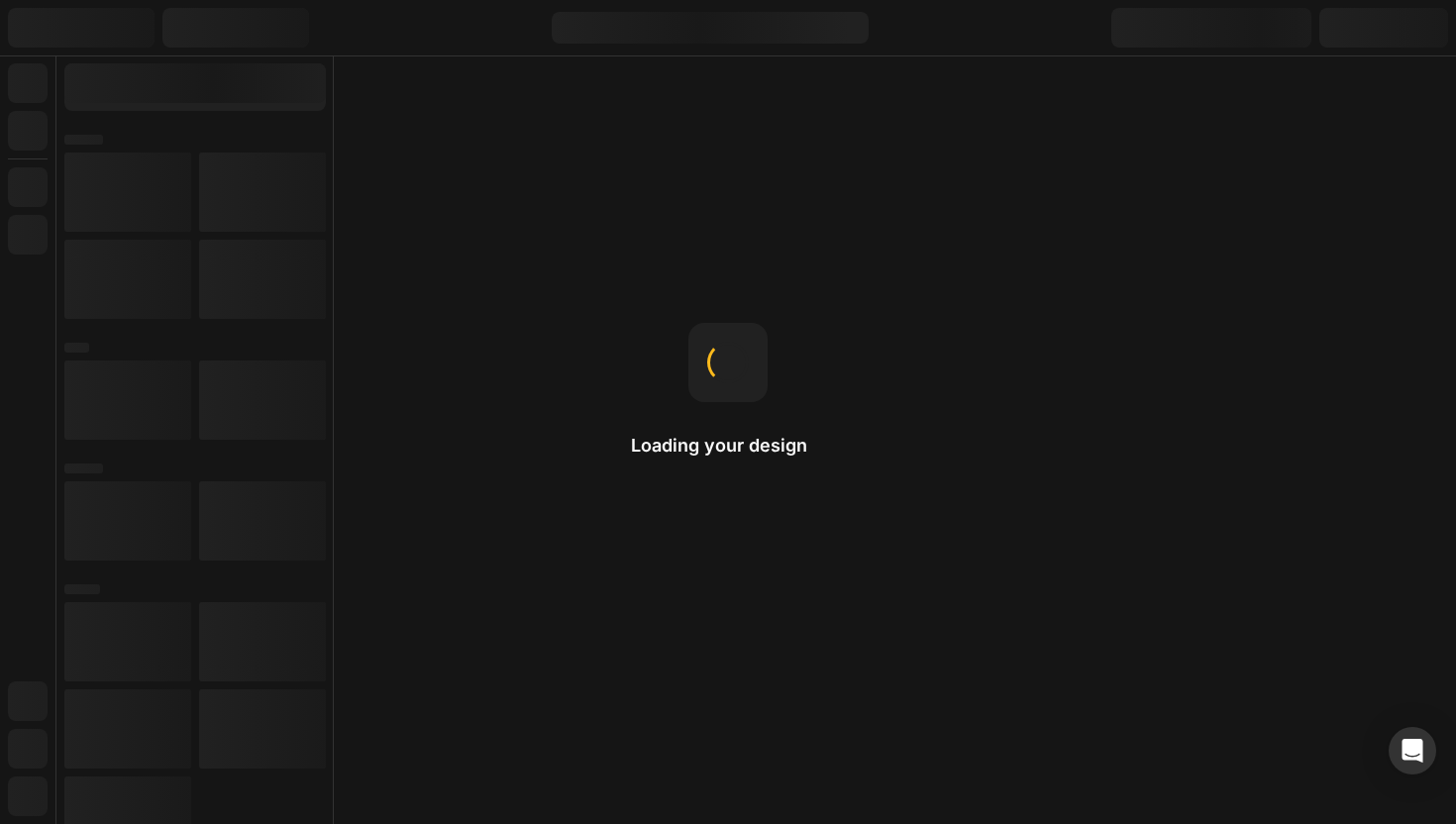 scroll, scrollTop: 0, scrollLeft: 0, axis: both 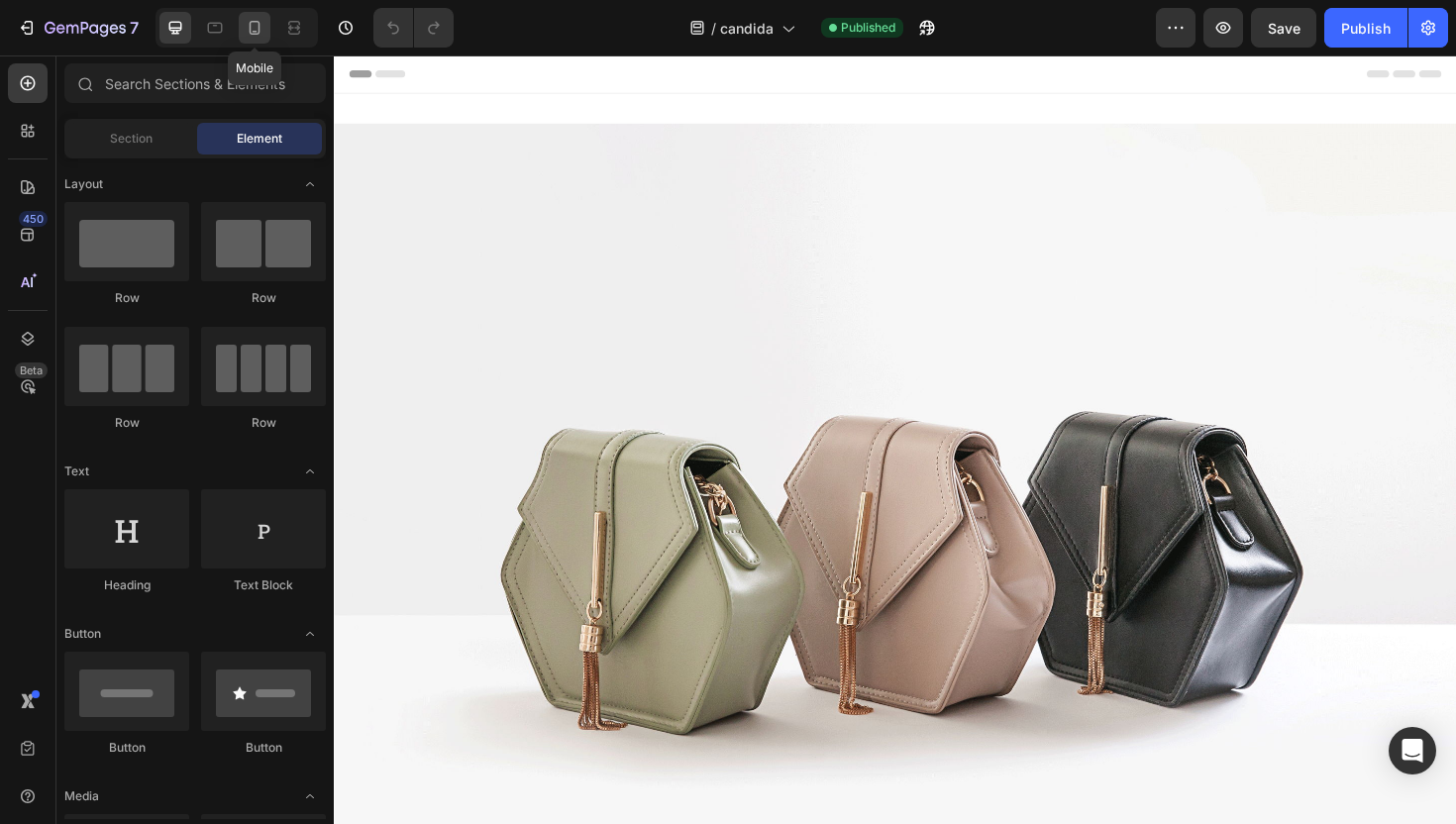 click 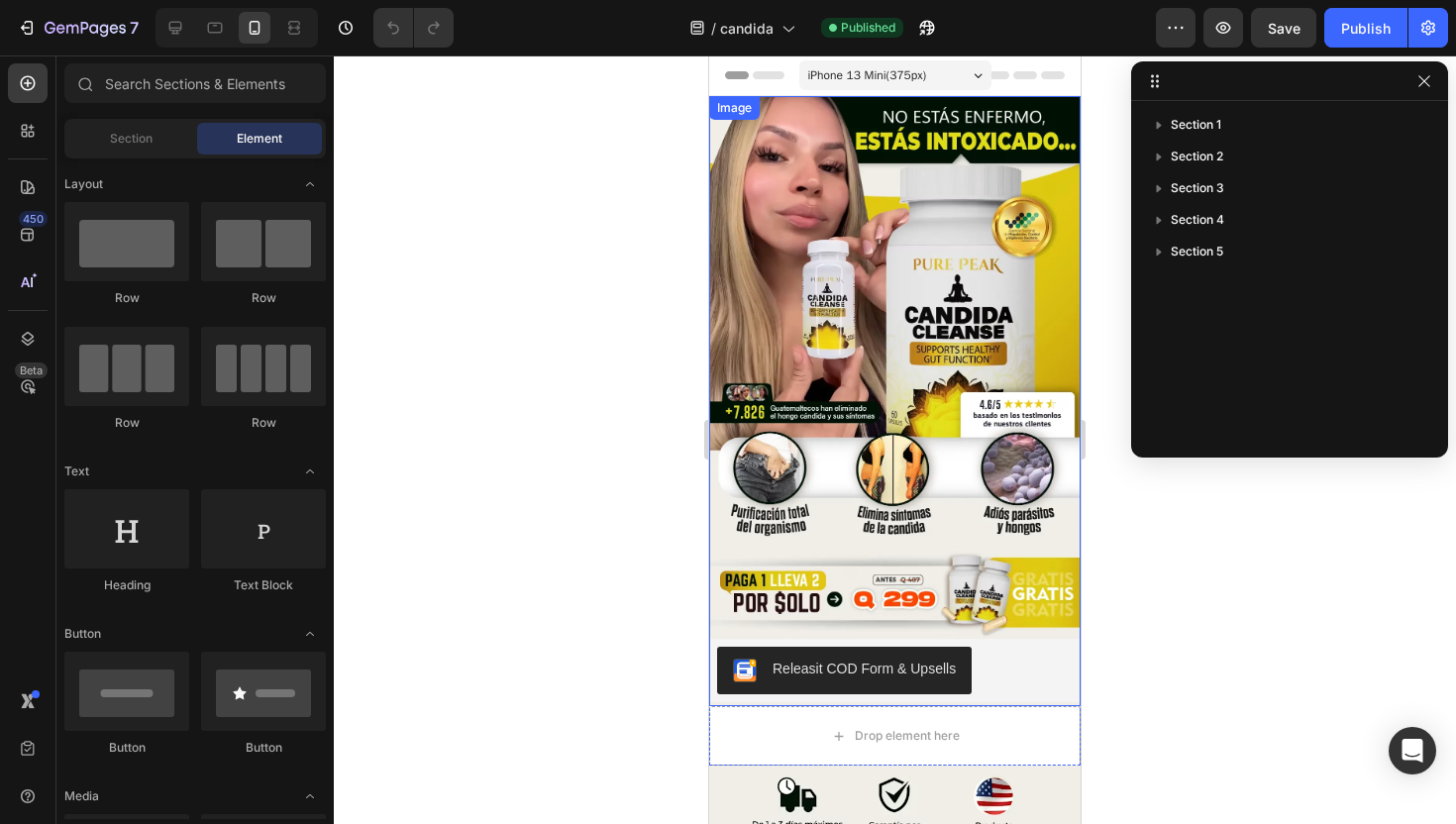 click 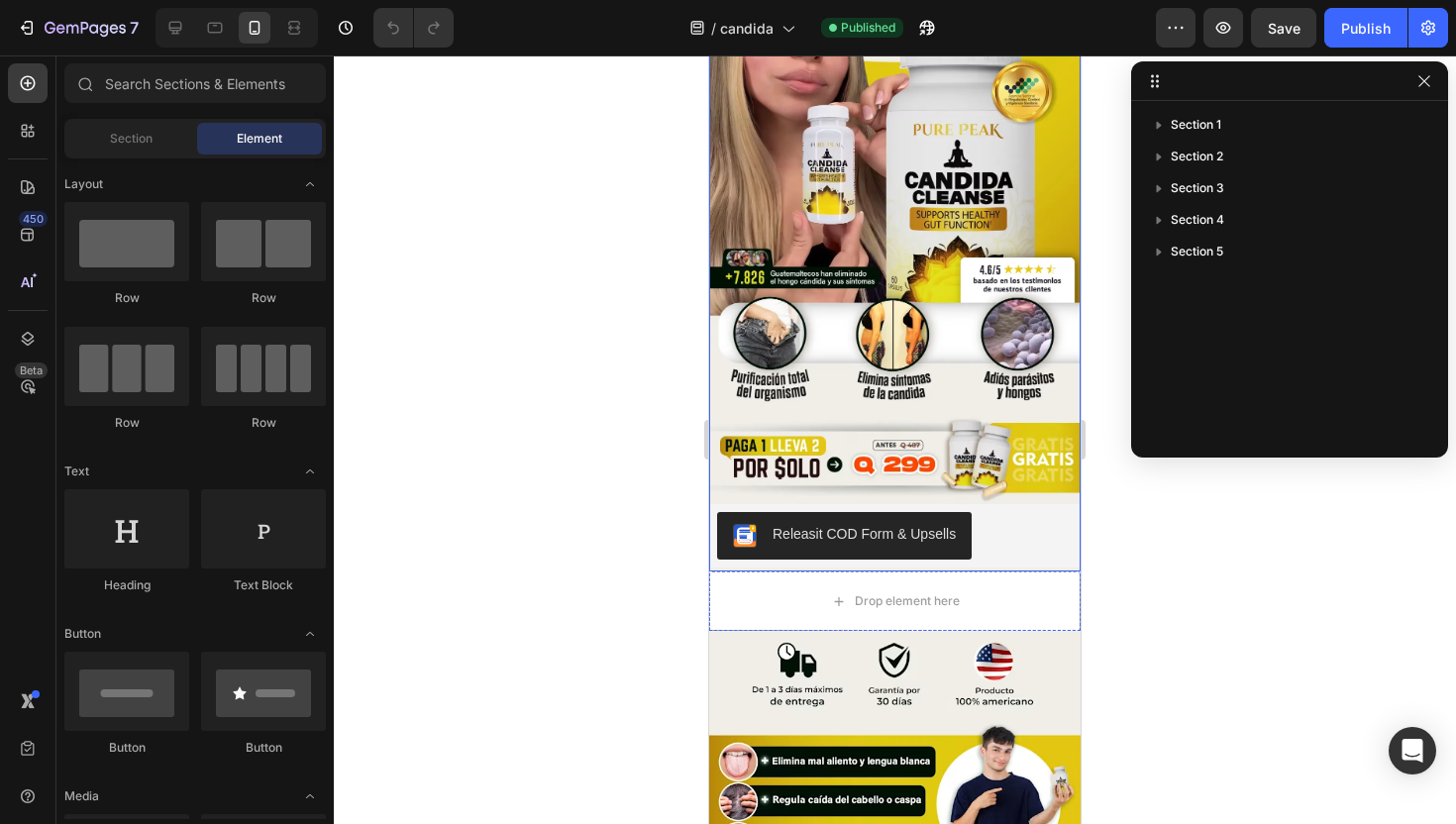 scroll, scrollTop: 138, scrollLeft: 0, axis: vertical 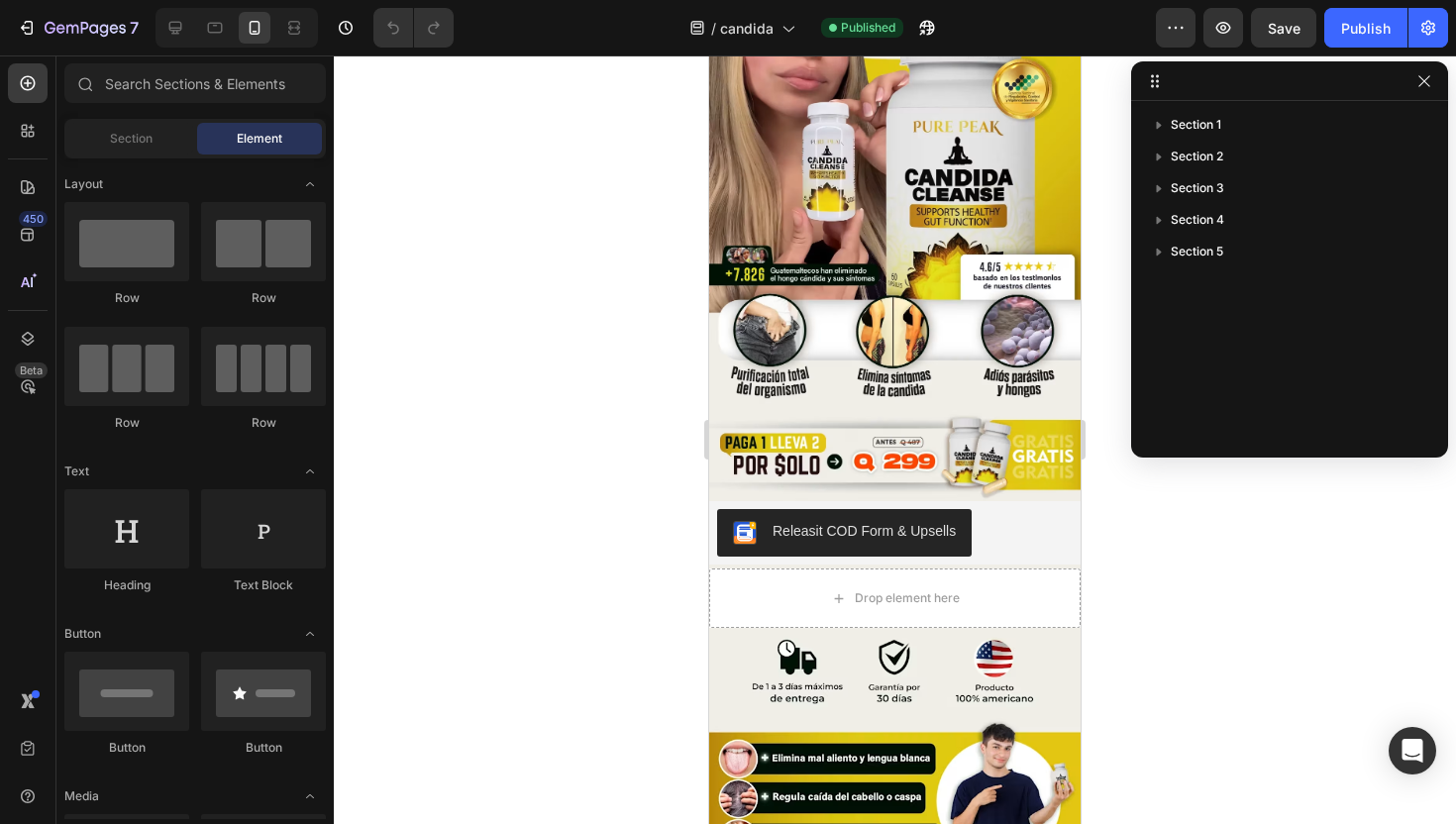 click 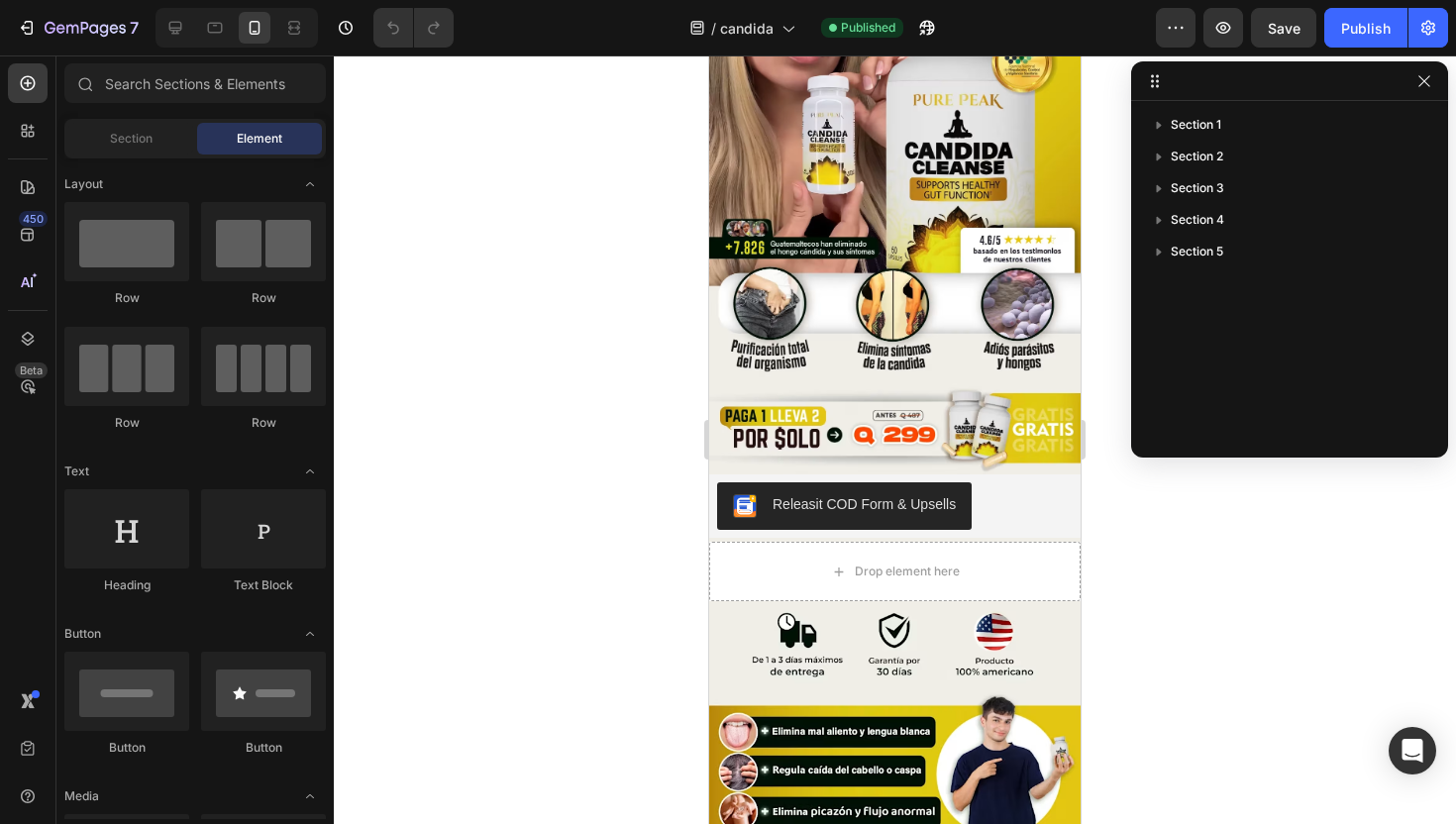 scroll, scrollTop: 0, scrollLeft: 0, axis: both 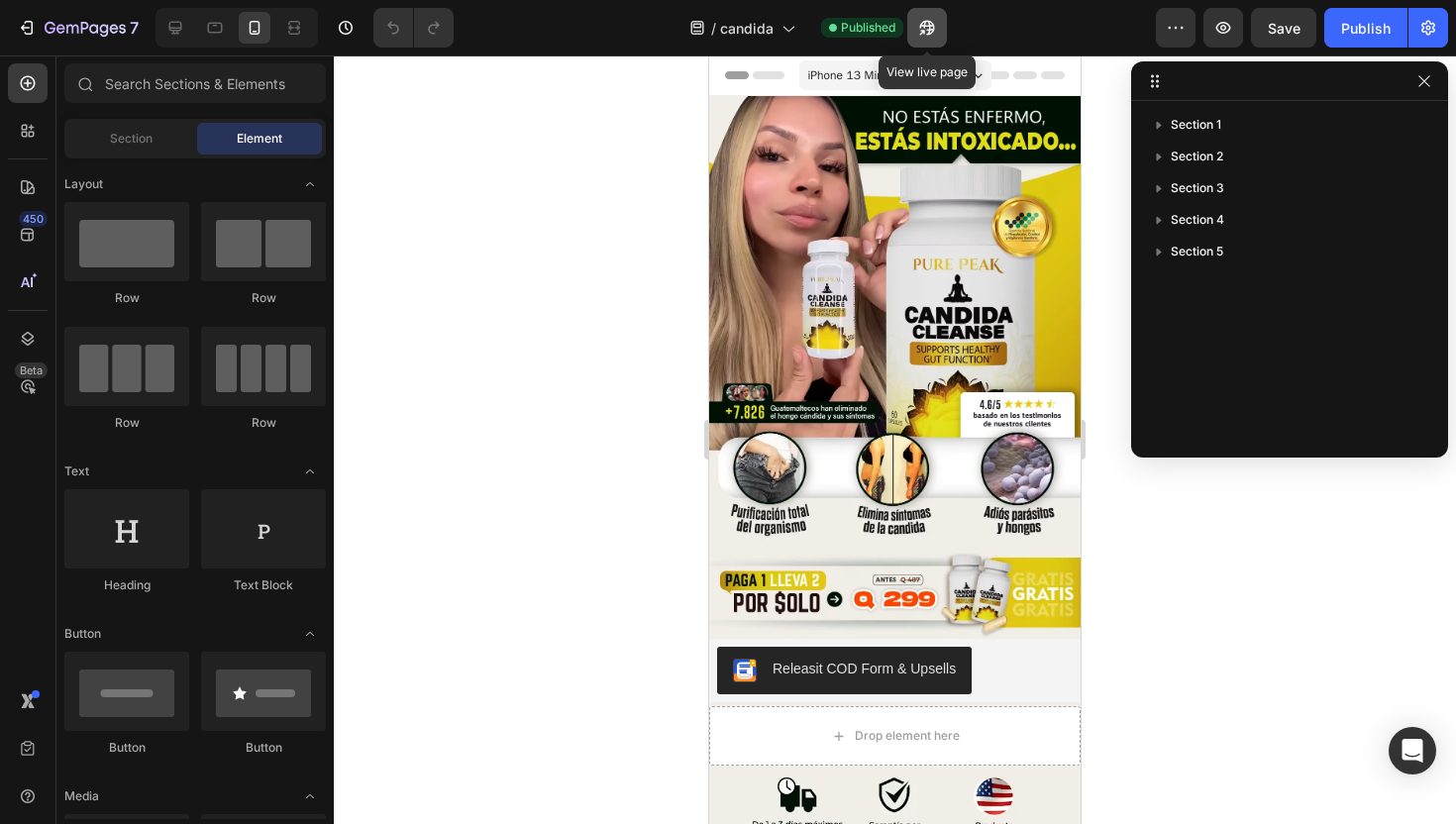 click 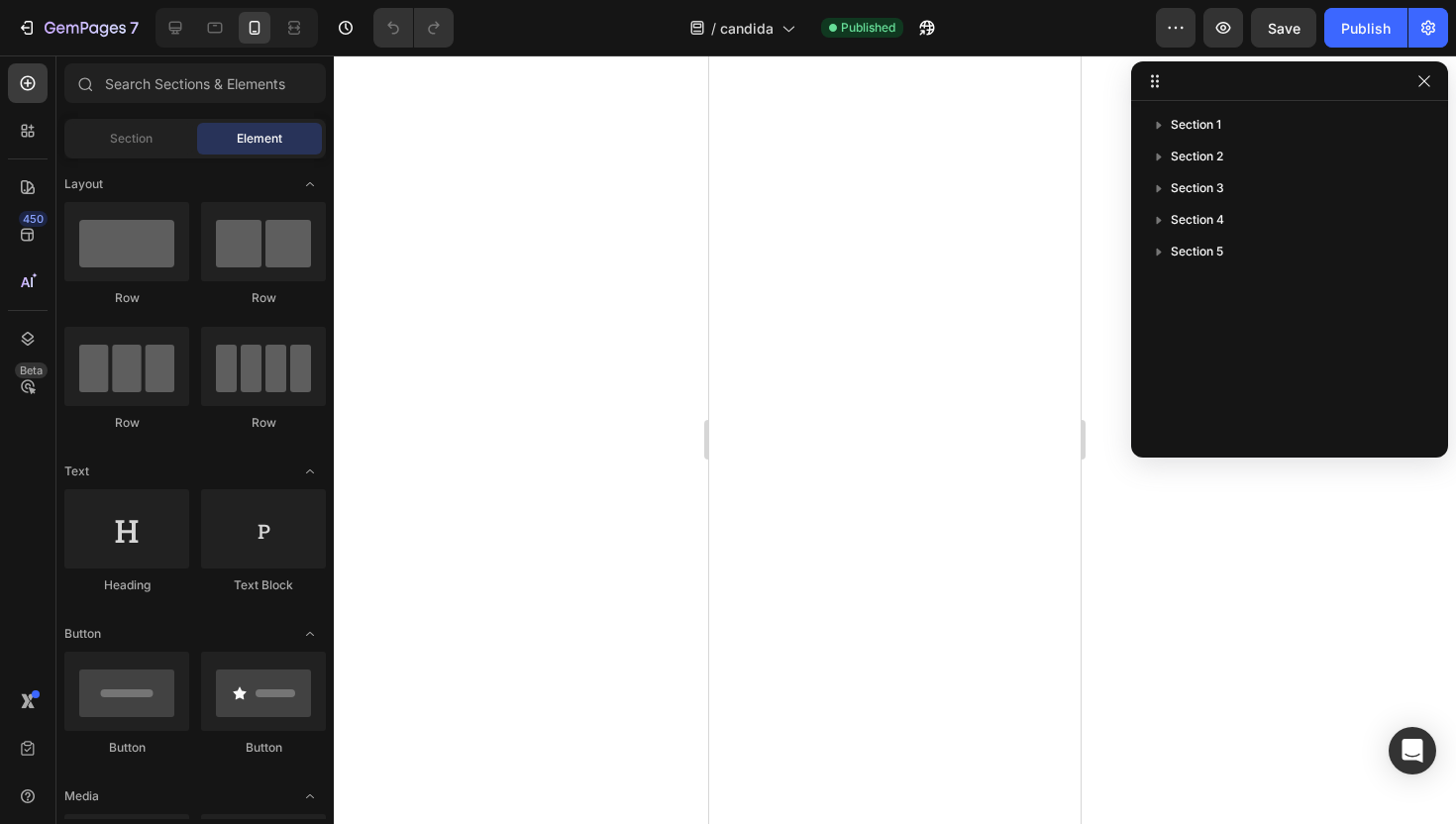 scroll, scrollTop: 2535, scrollLeft: 0, axis: vertical 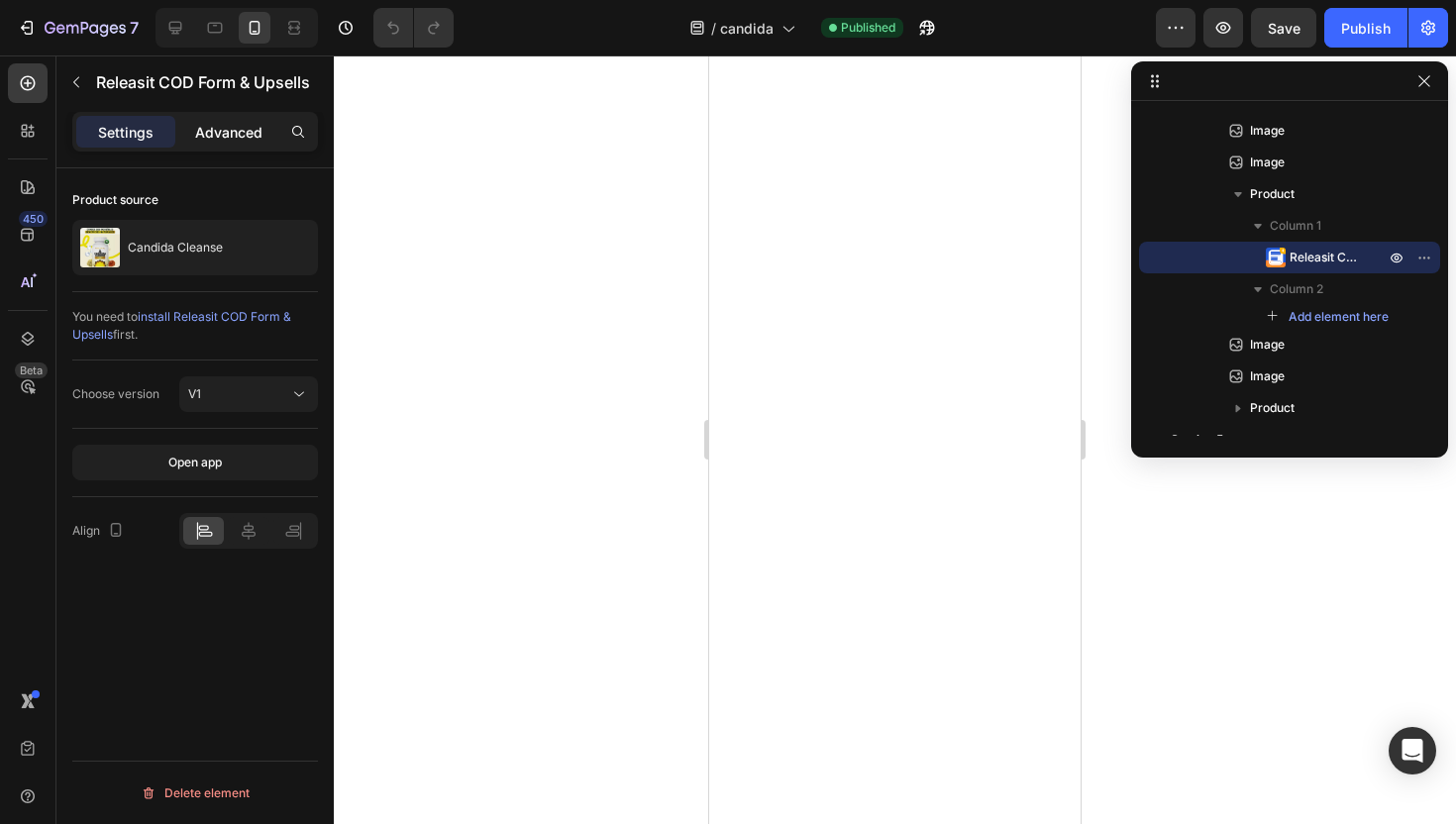 click on "Advanced" at bounding box center (229, 132) 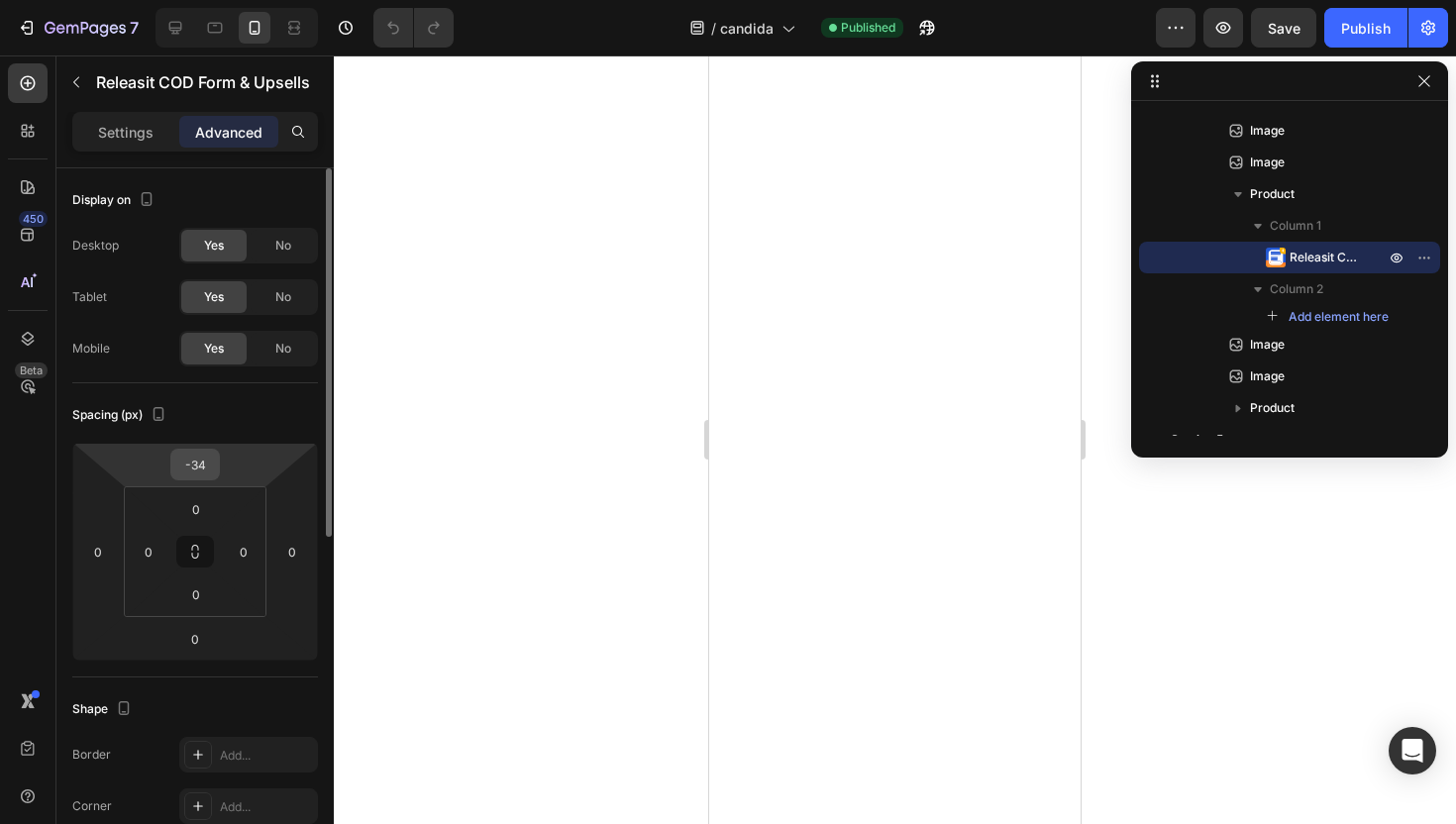 click on "-34" at bounding box center (195, 464) 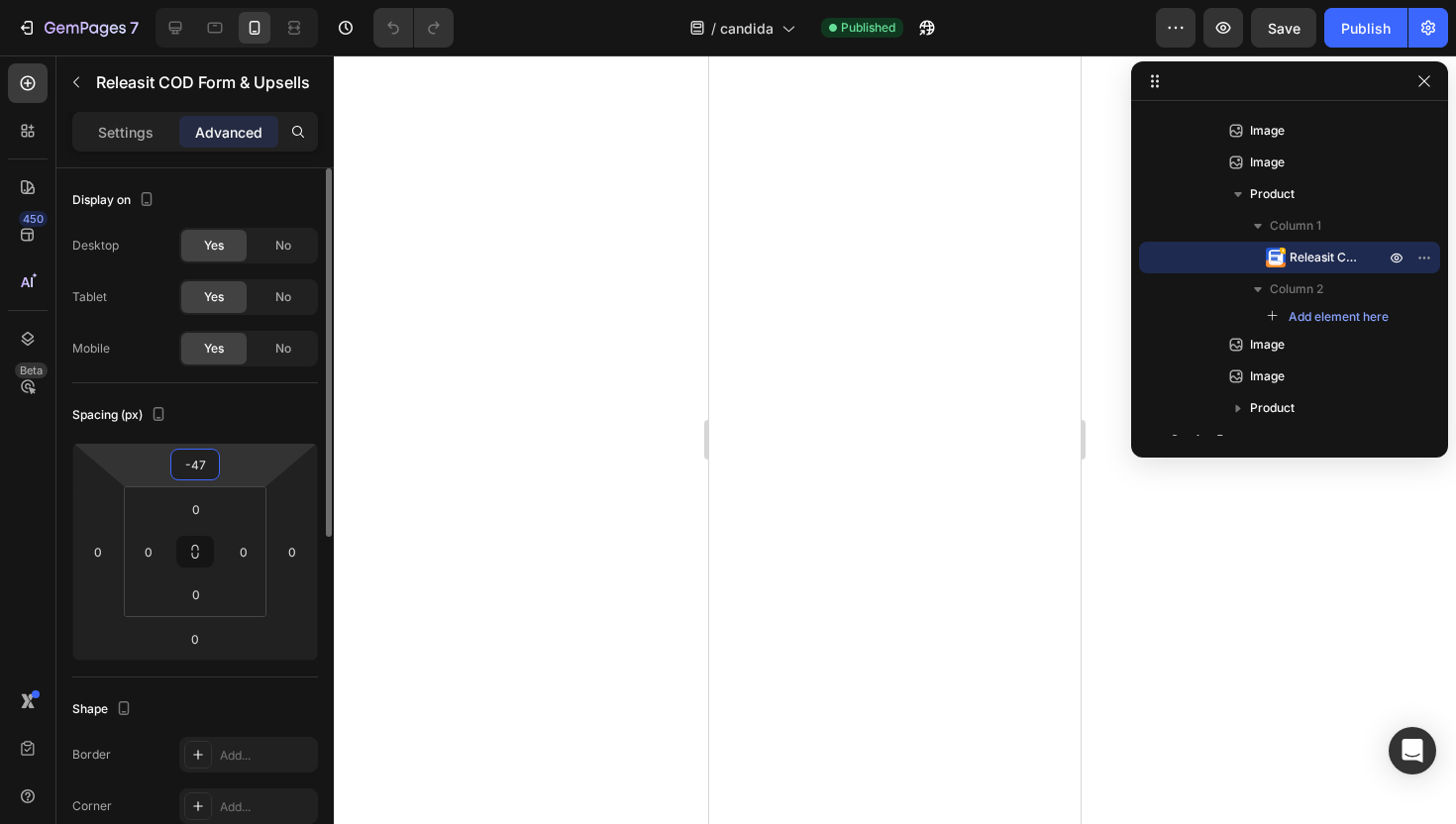 type on "-48" 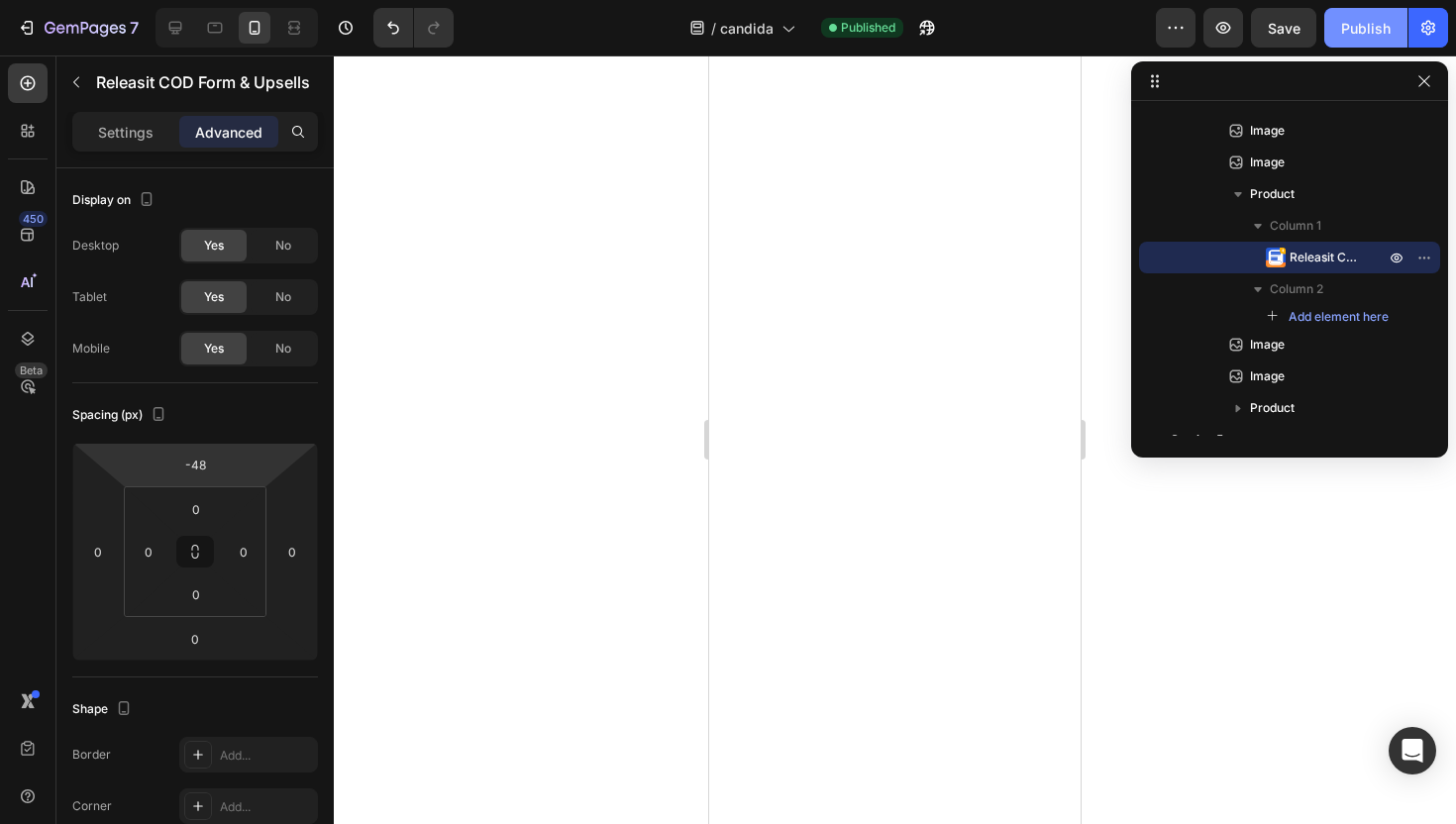 click on "Publish" at bounding box center (1366, 28) 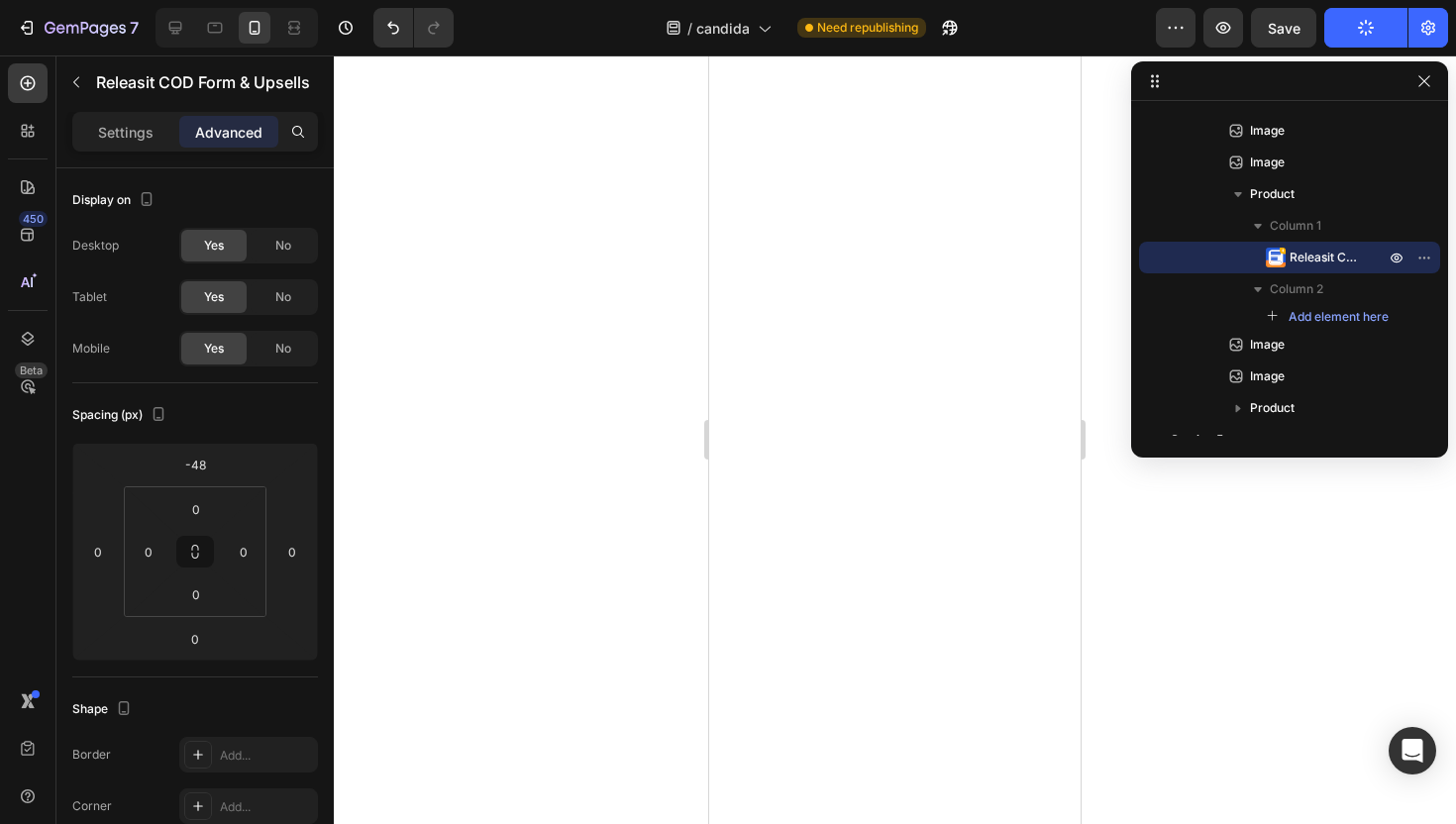 scroll, scrollTop: 3358, scrollLeft: 0, axis: vertical 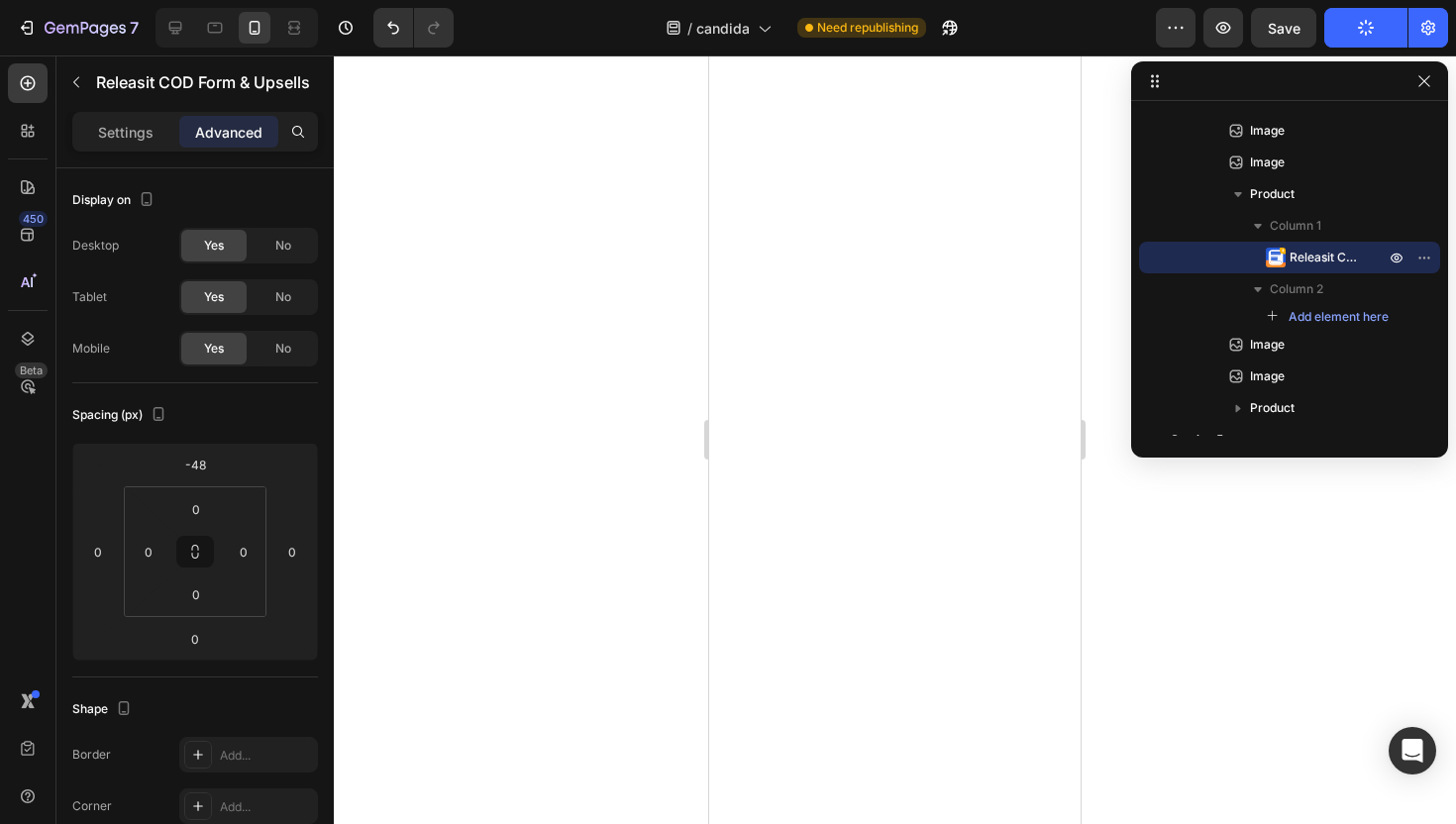 click at bounding box center (894, -1267) 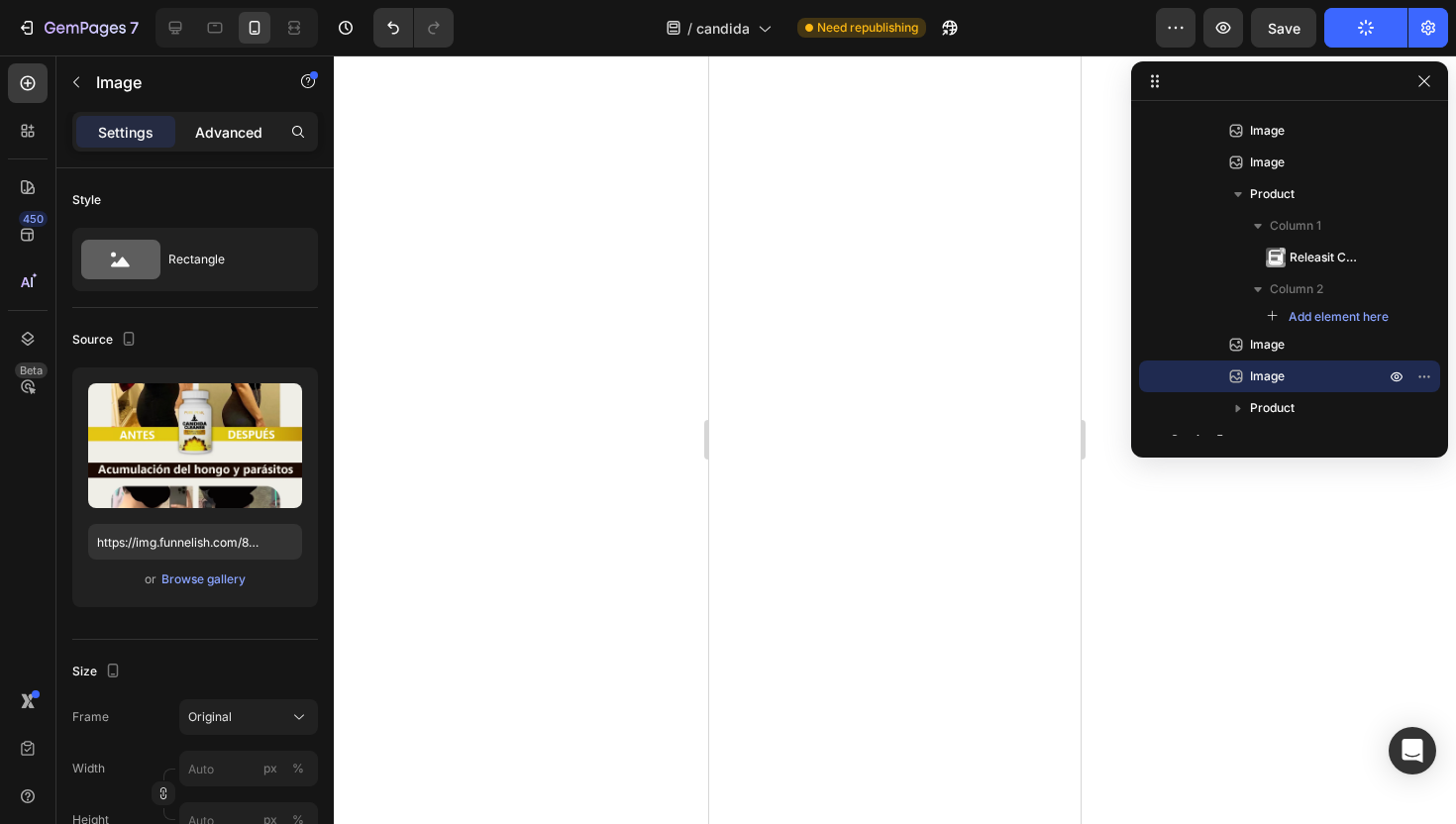 click on "Advanced" 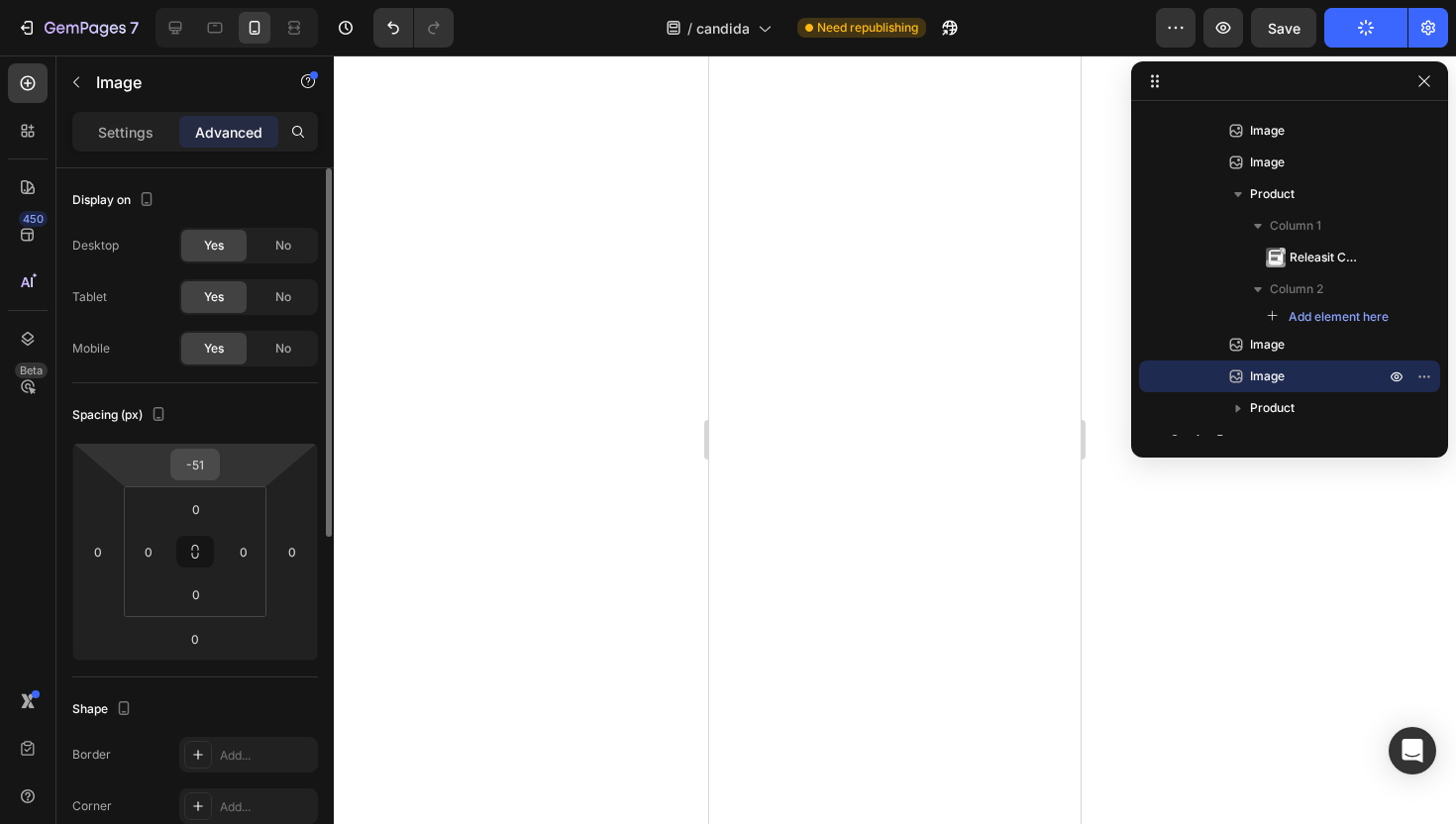 click on "-51" at bounding box center (195, 464) 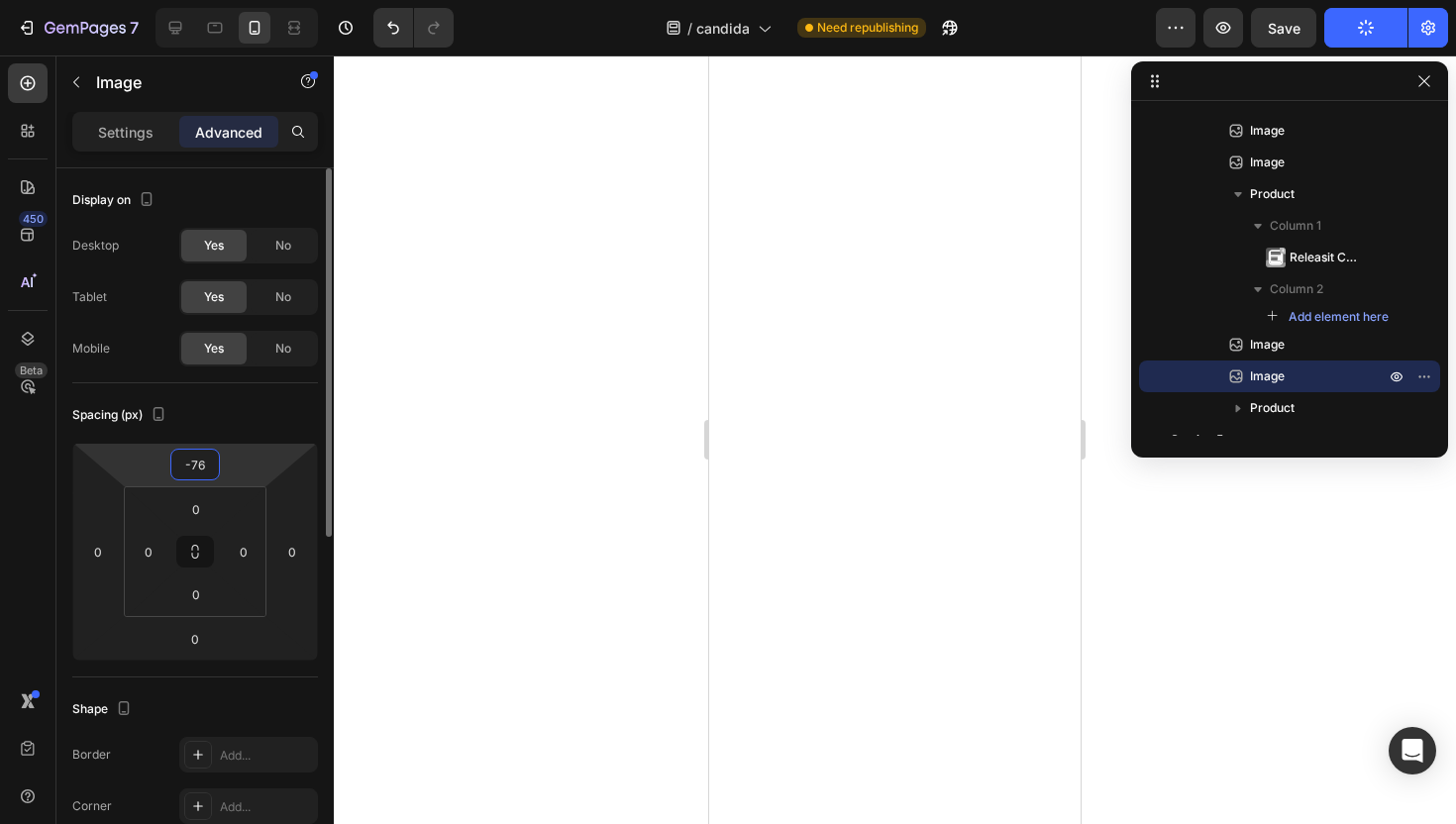 type on "-77" 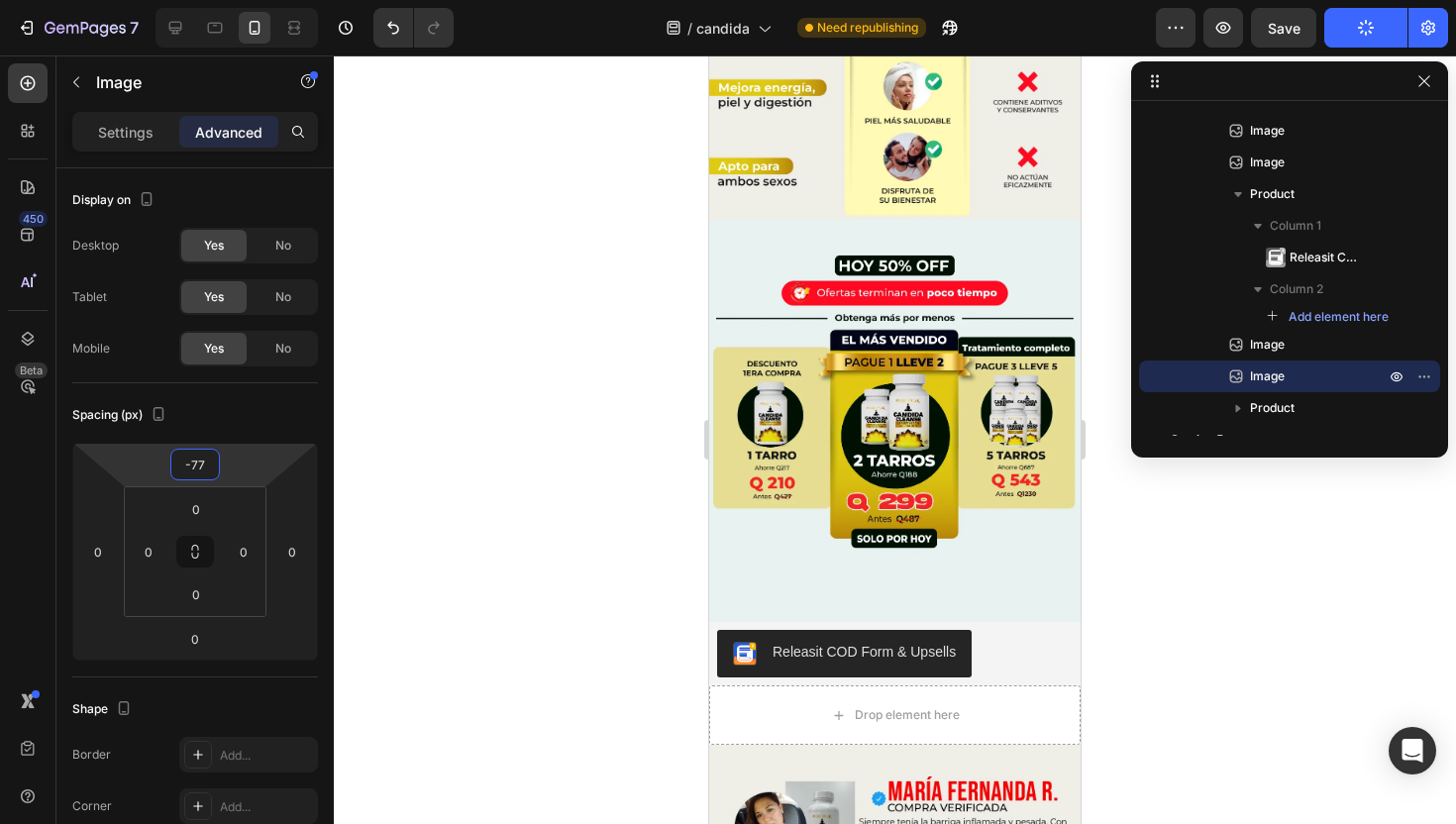 scroll, scrollTop: 5529, scrollLeft: 0, axis: vertical 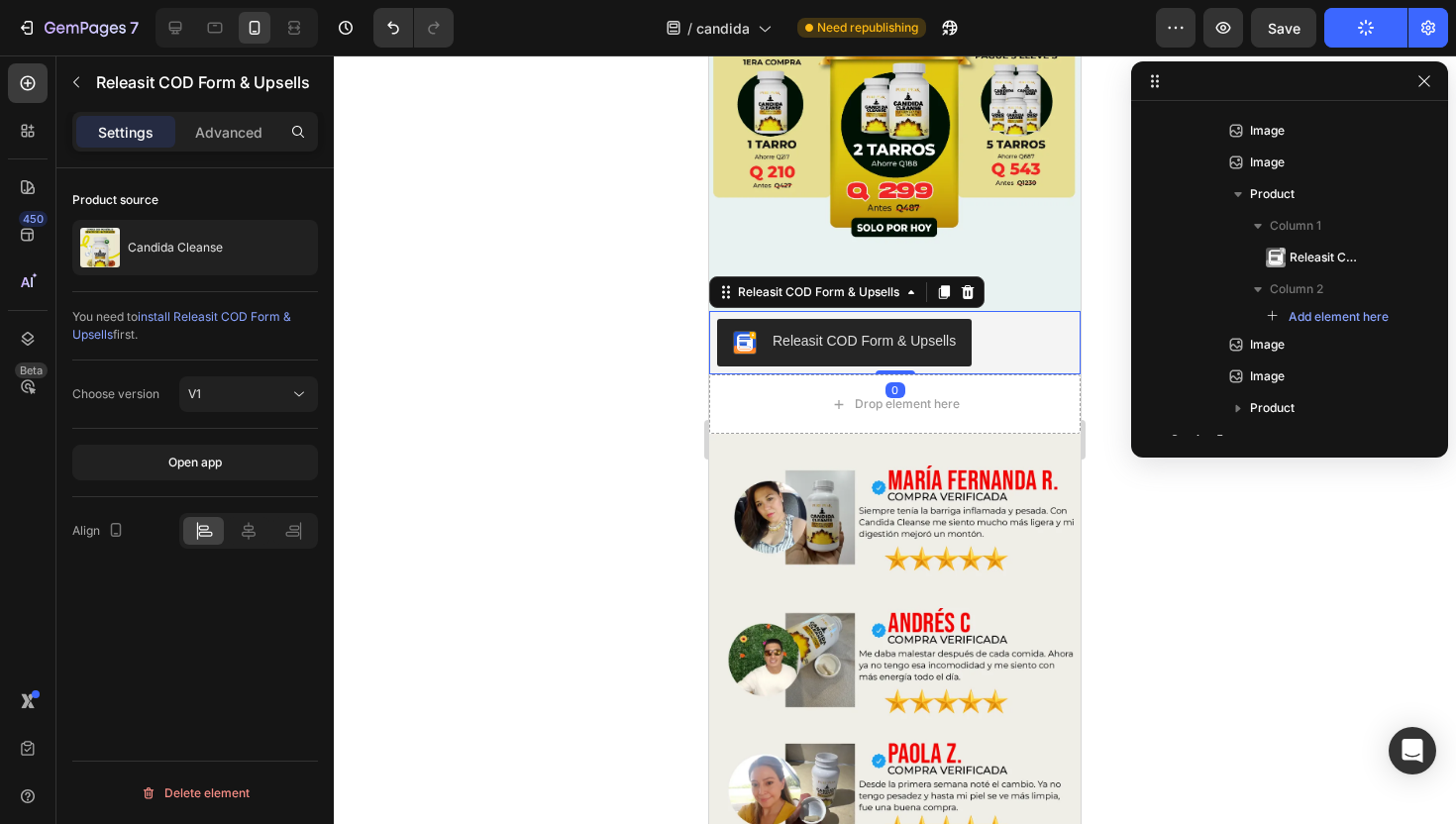 click on "Releasit COD Form & Upsells" at bounding box center (894, 343) 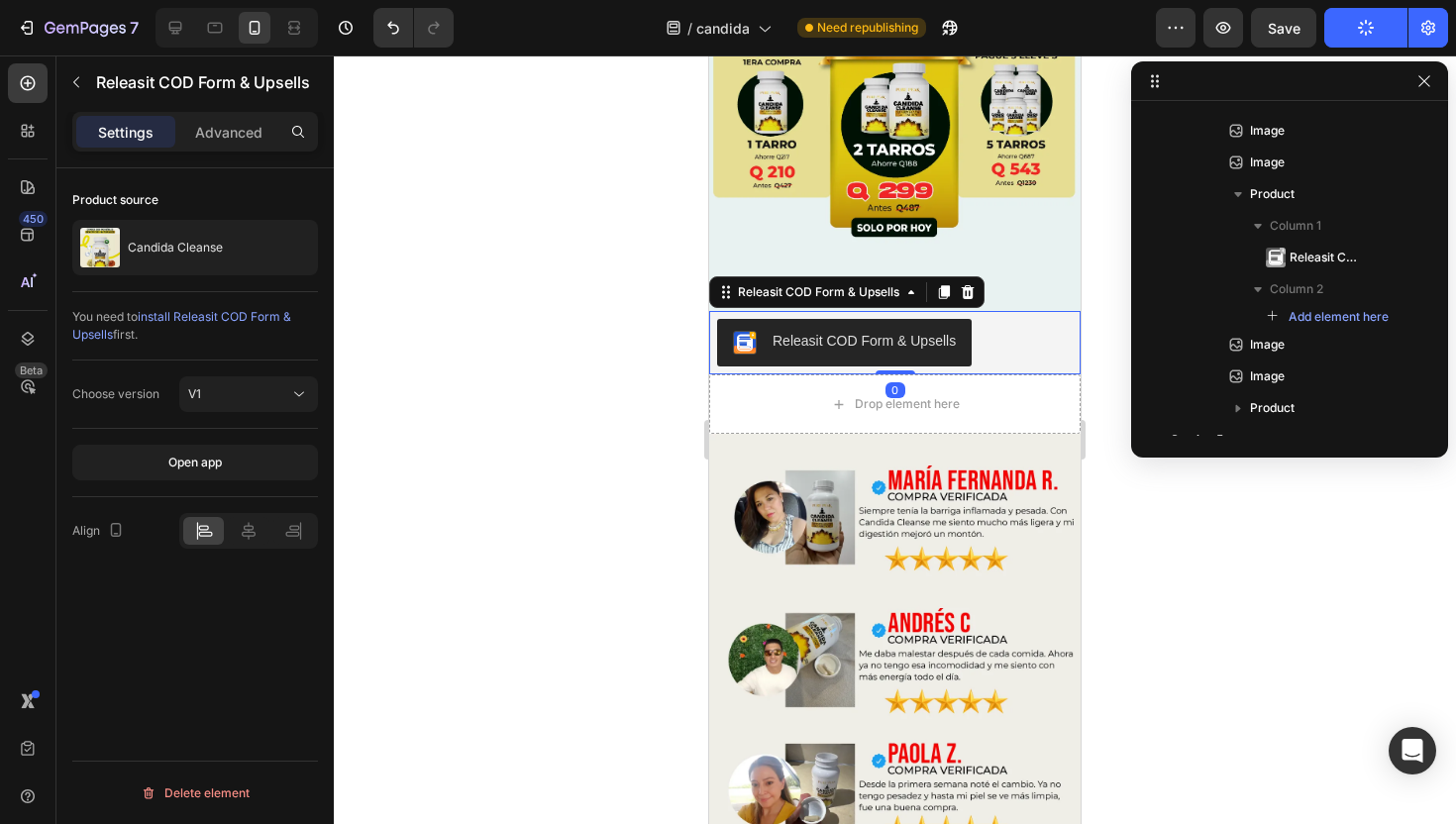 scroll, scrollTop: 683, scrollLeft: 0, axis: vertical 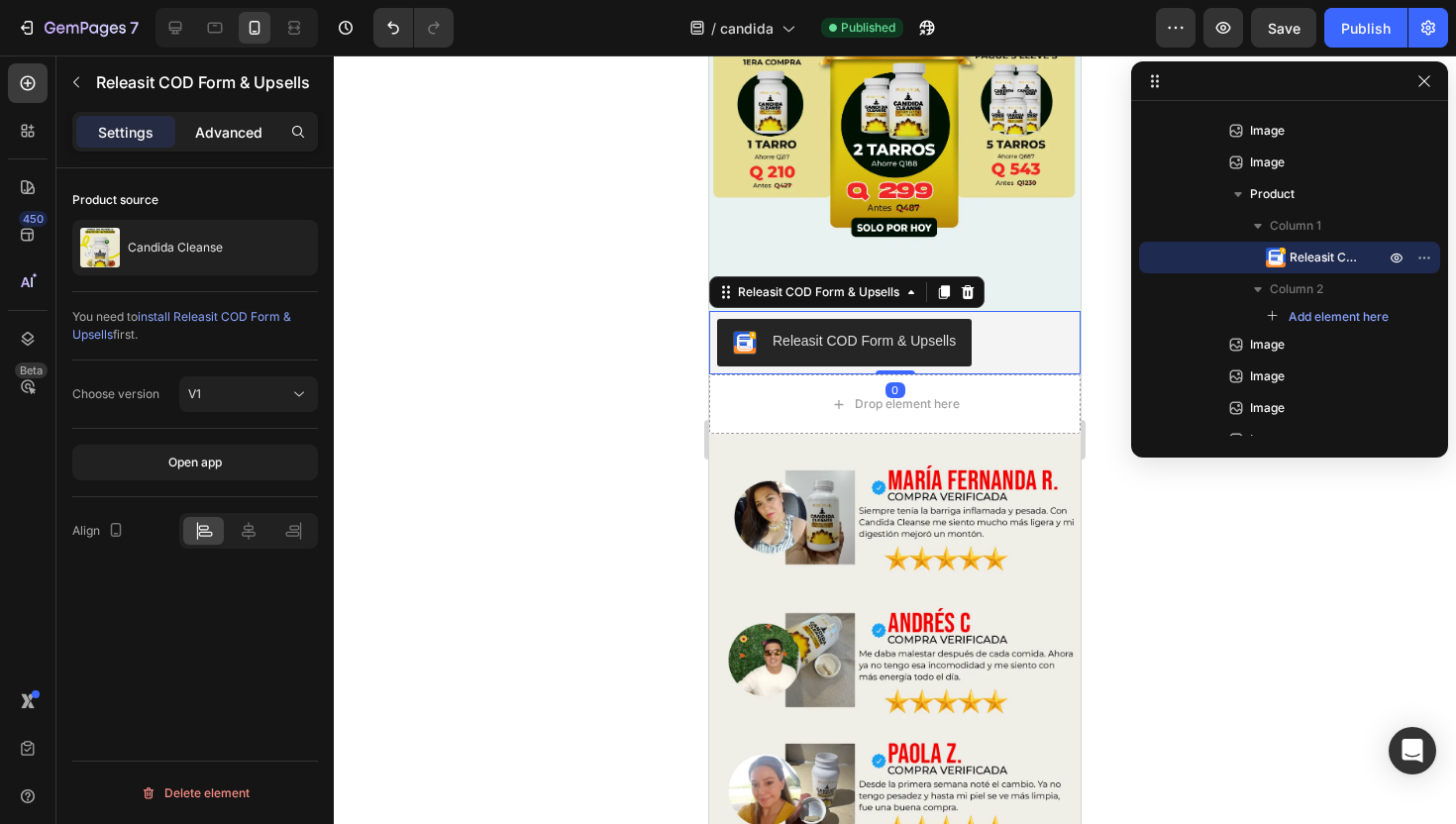 click on "Advanced" 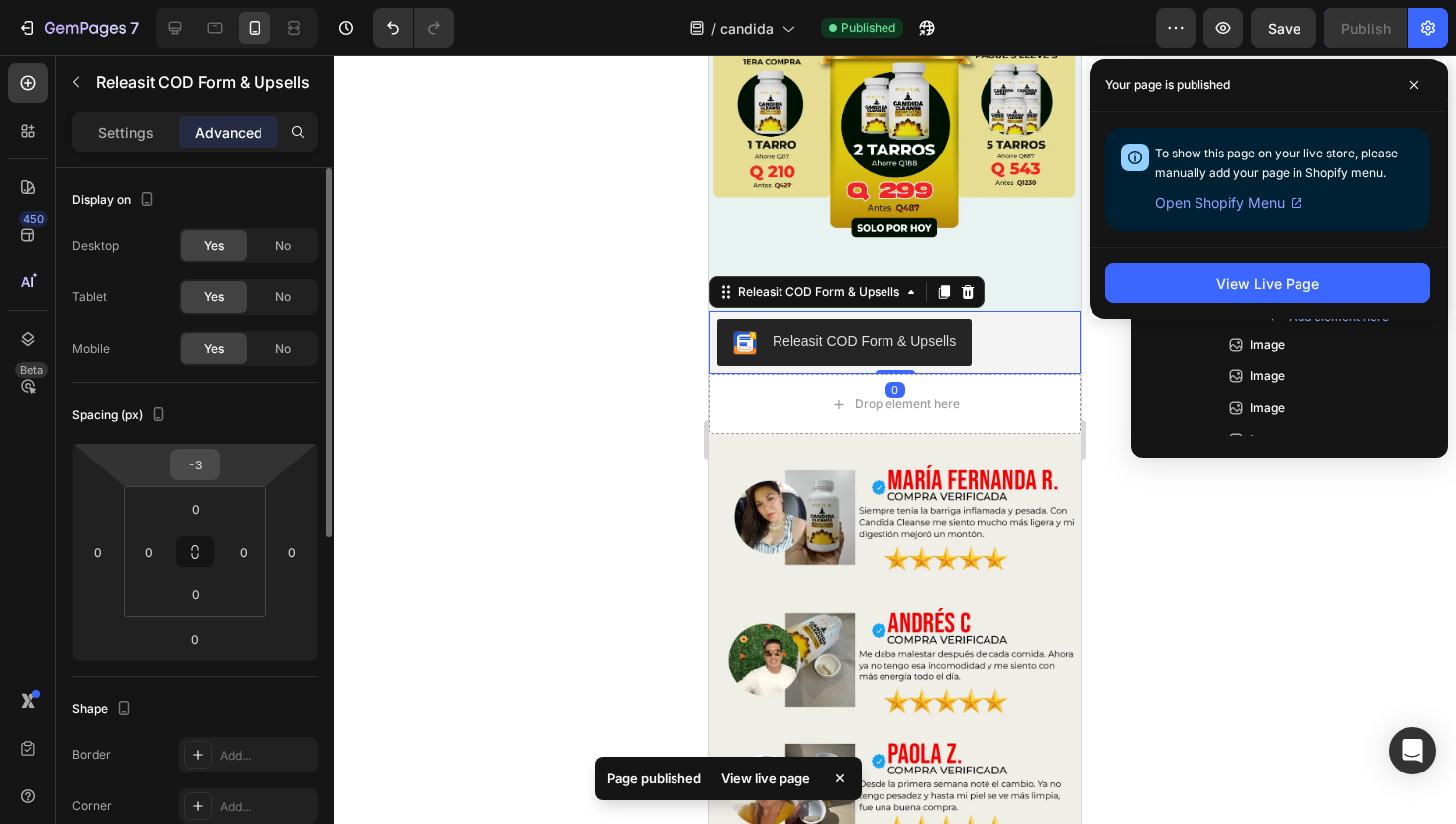 click on "-3" at bounding box center (195, 464) 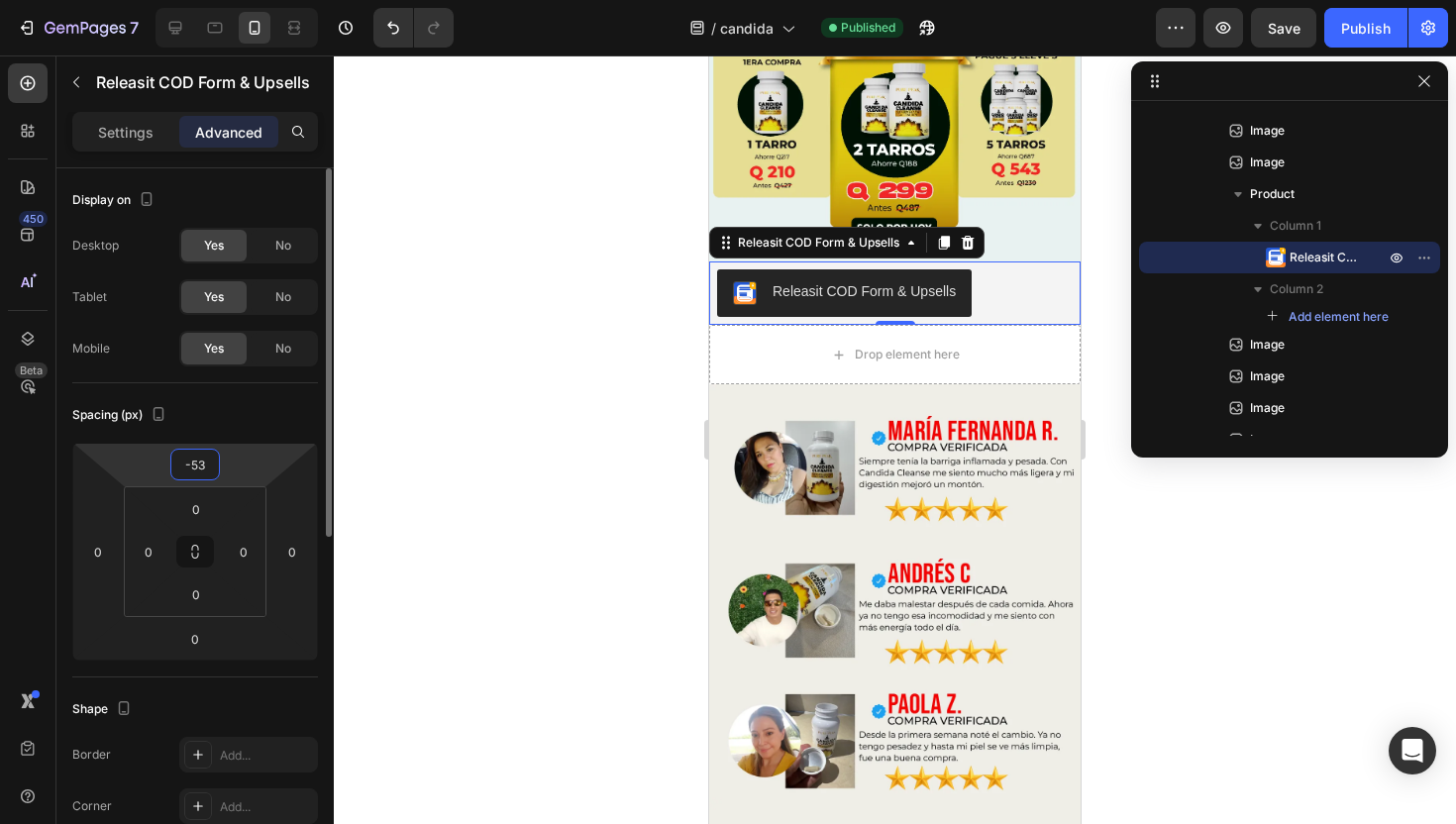 type on "-54" 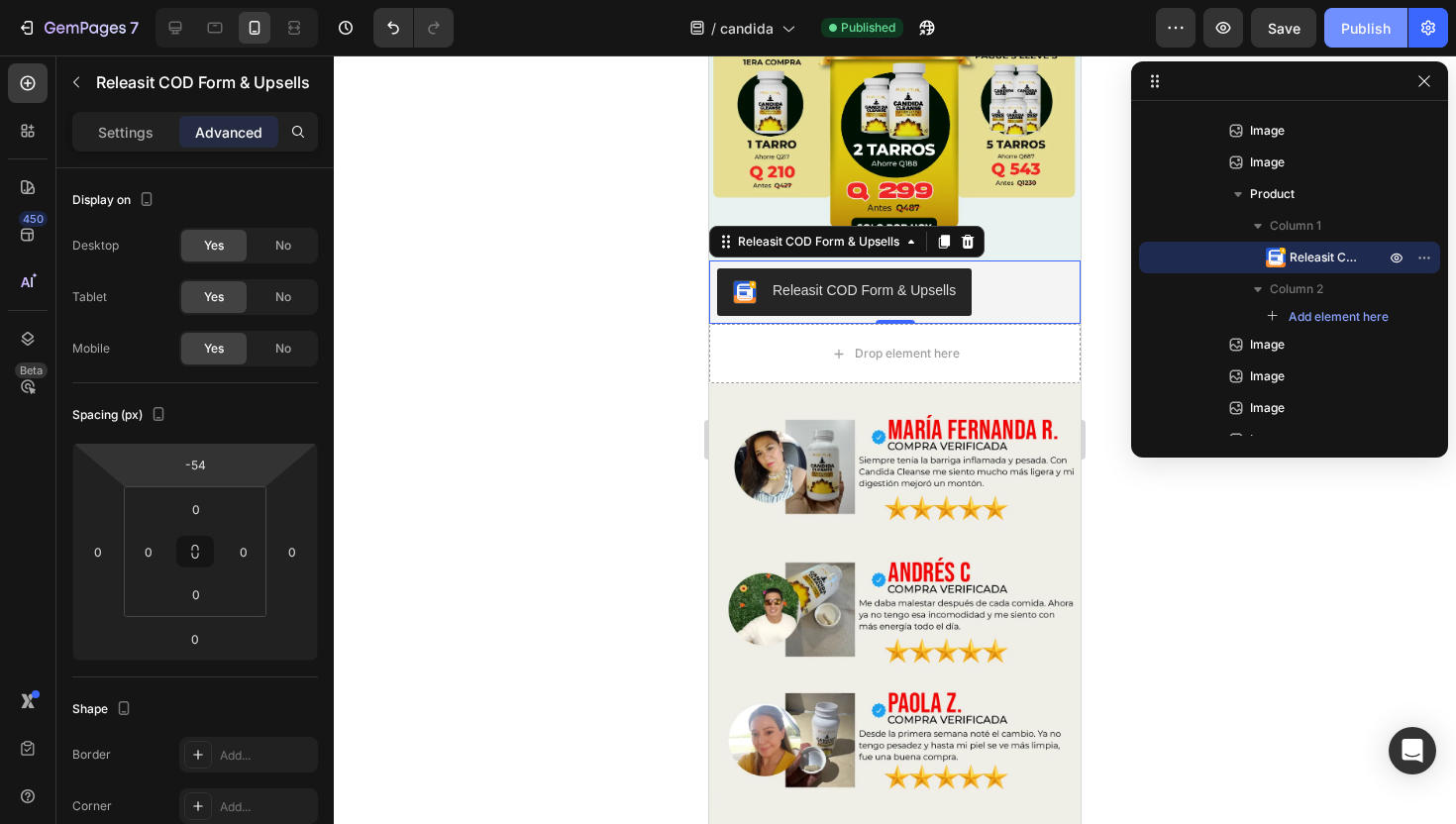 click on "Publish" at bounding box center (1366, 28) 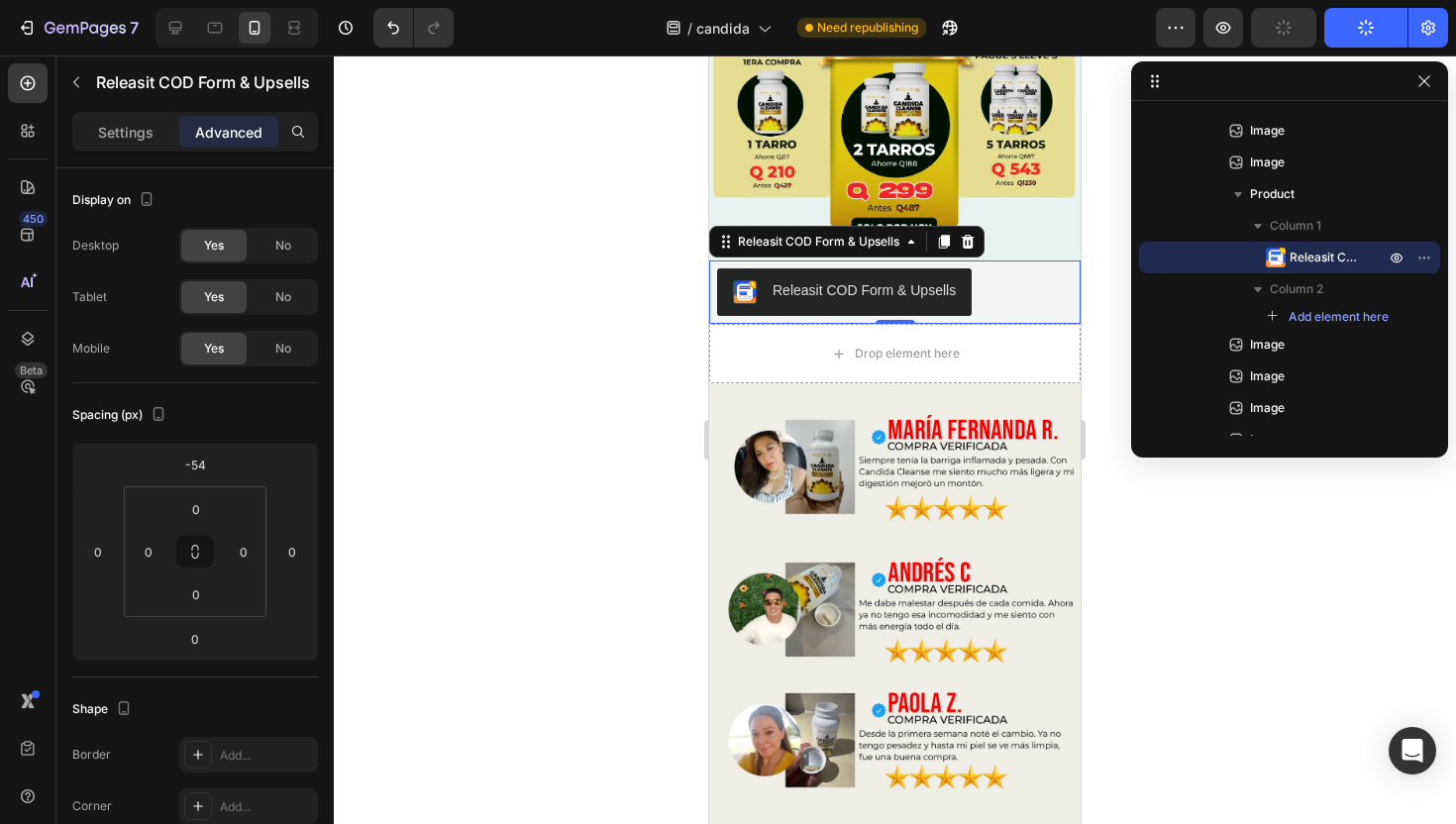 click 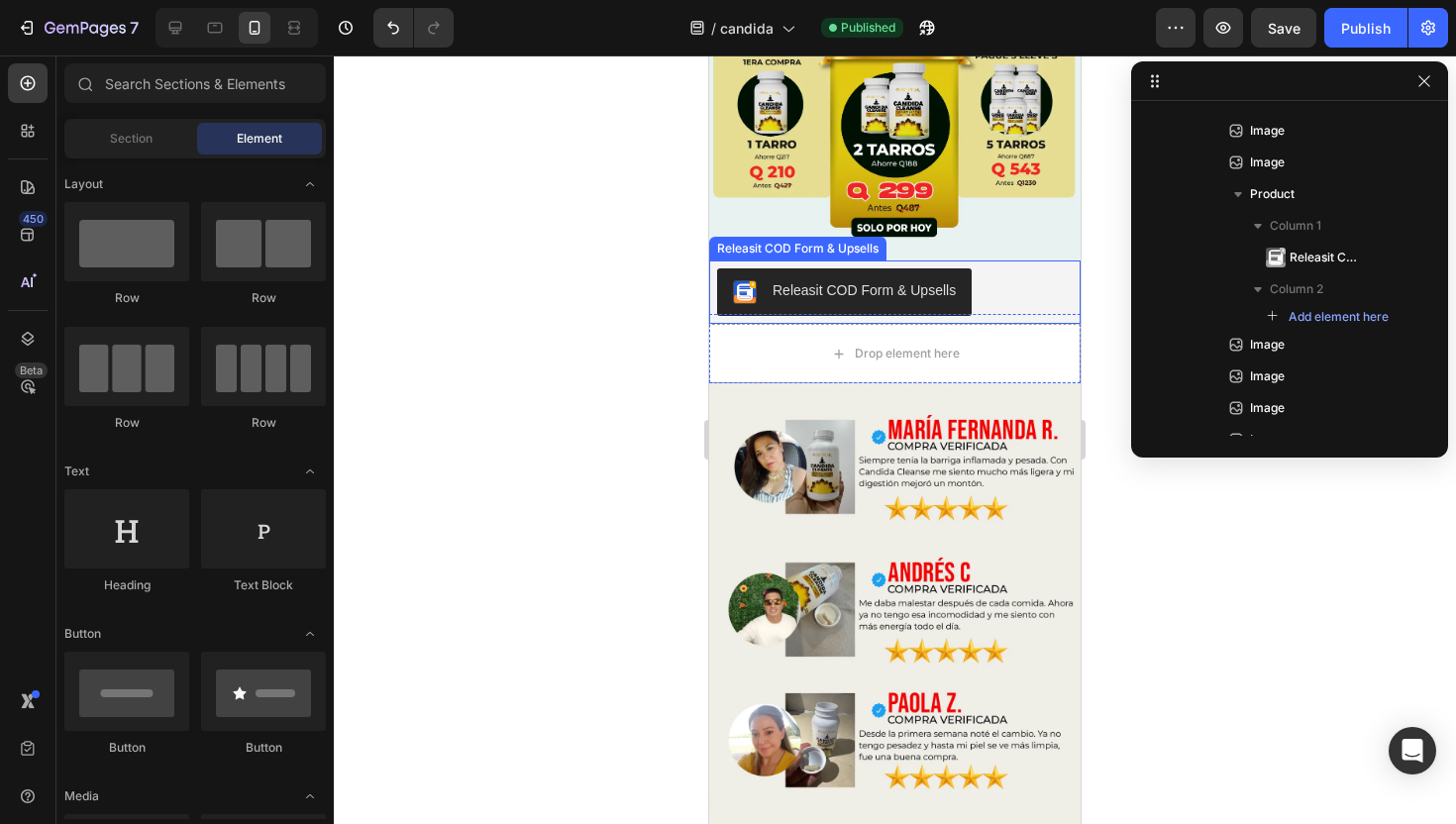click on "Releasit COD Form & Upsells" at bounding box center (894, 292) 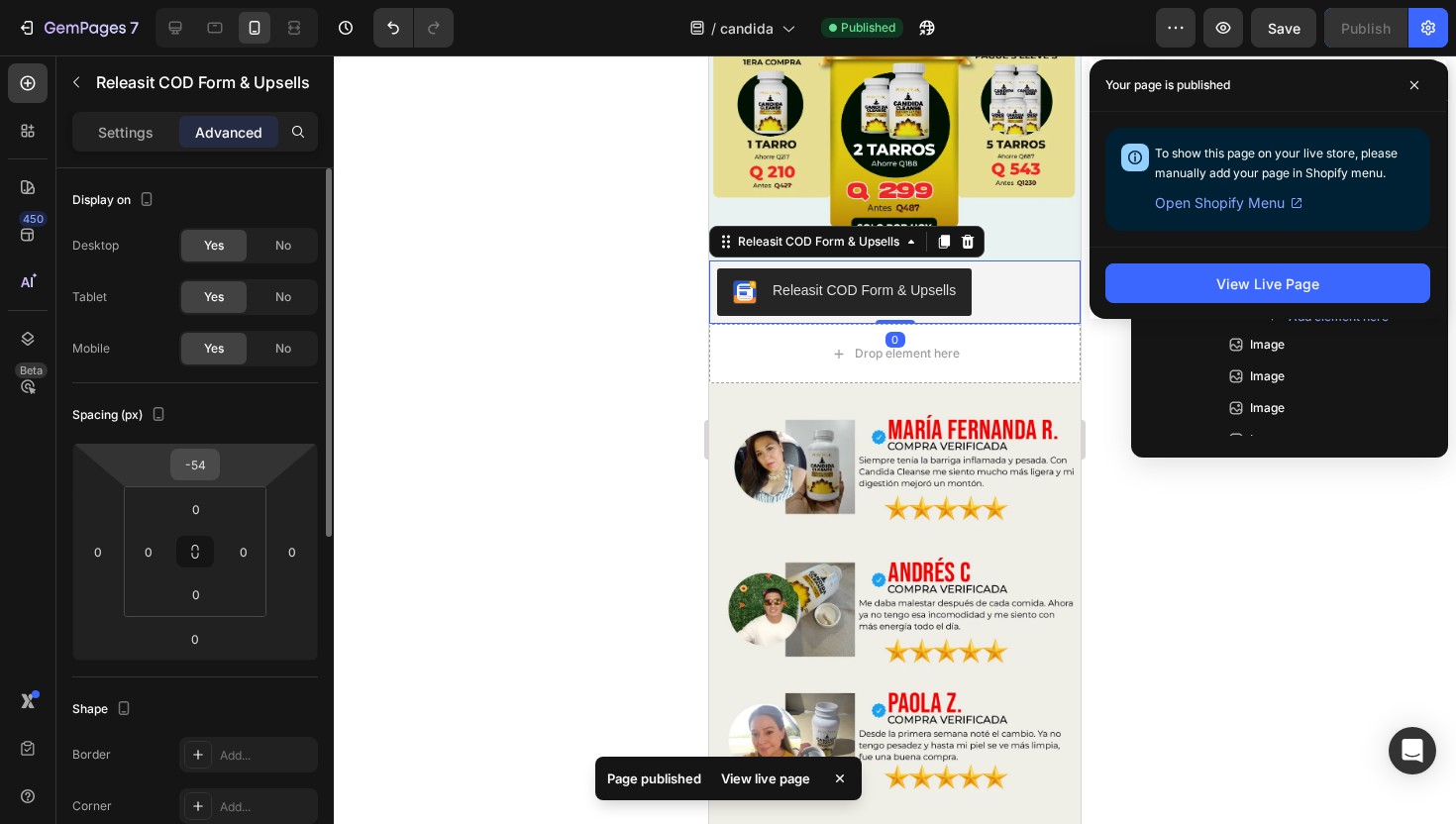 click on "-54" at bounding box center (195, 464) 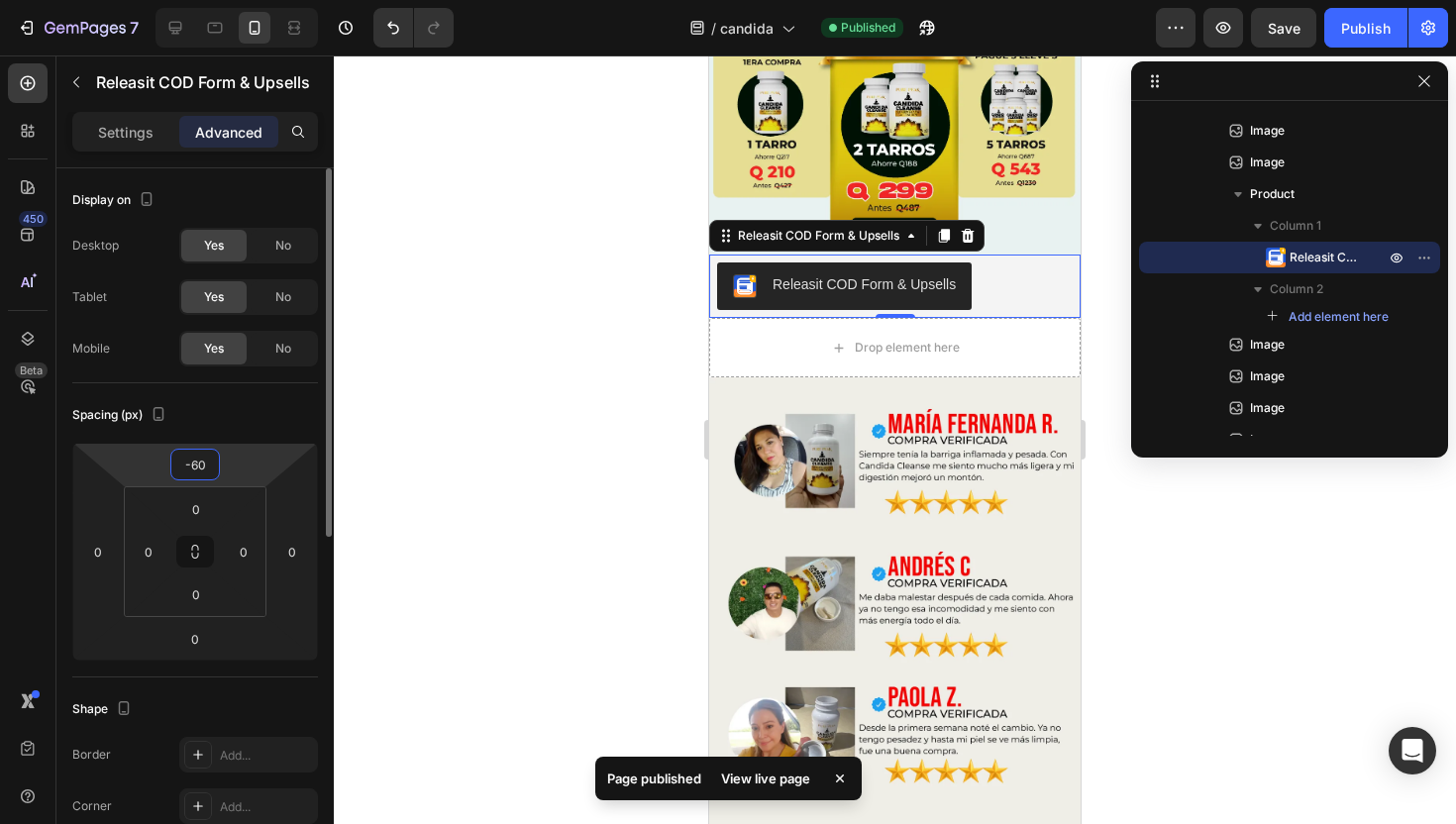 type on "-61" 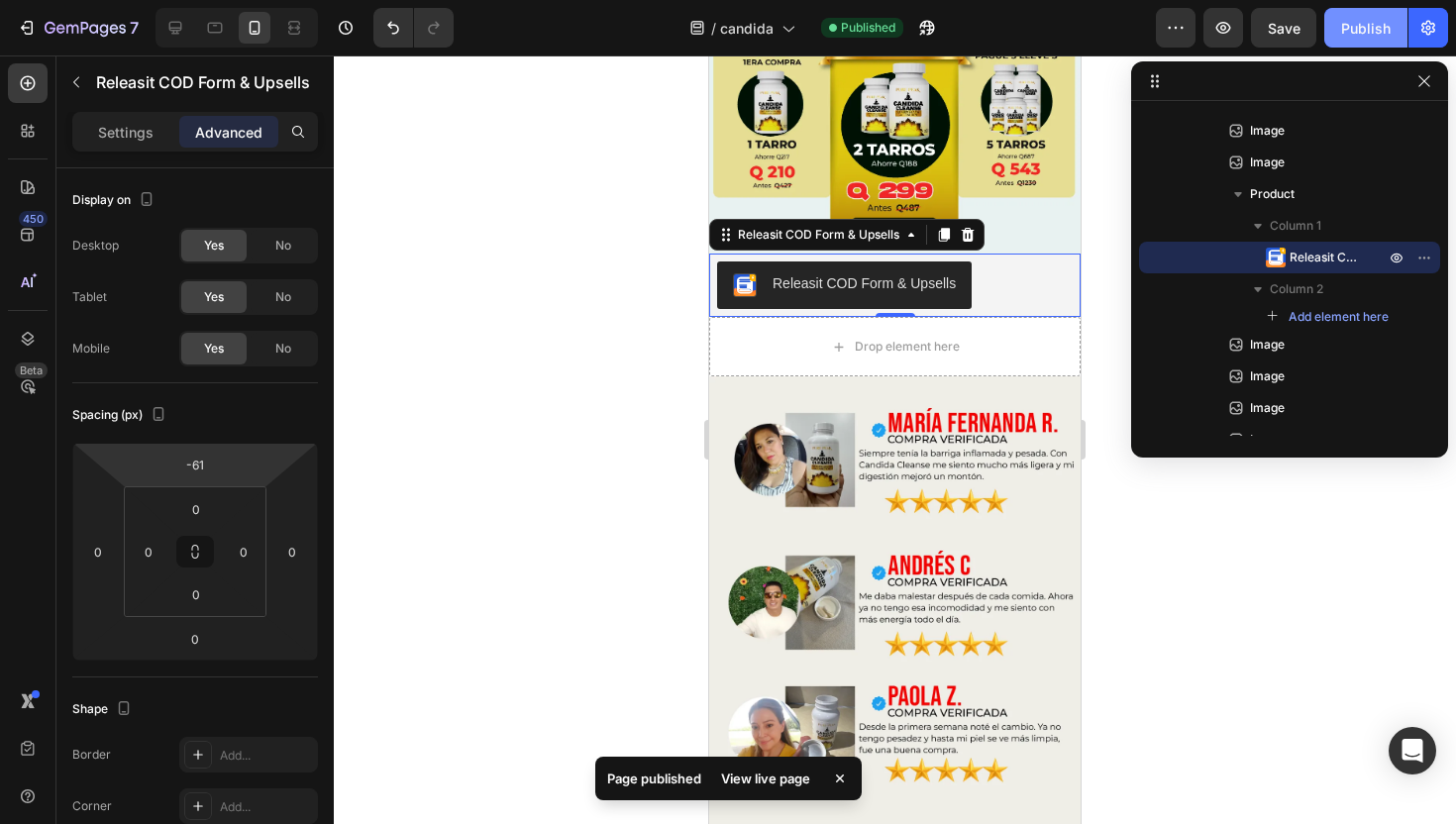 click on "Publish" 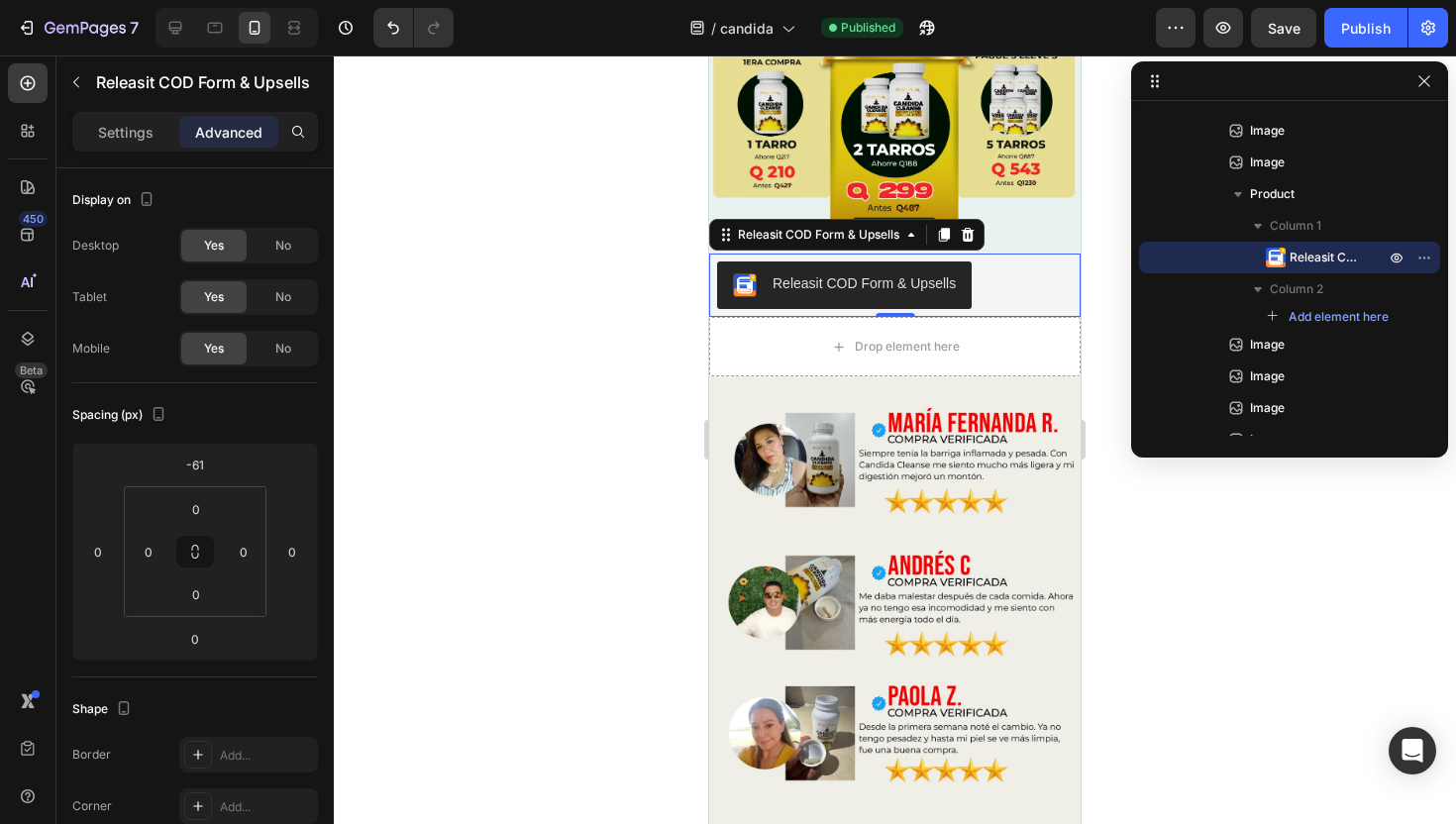 click 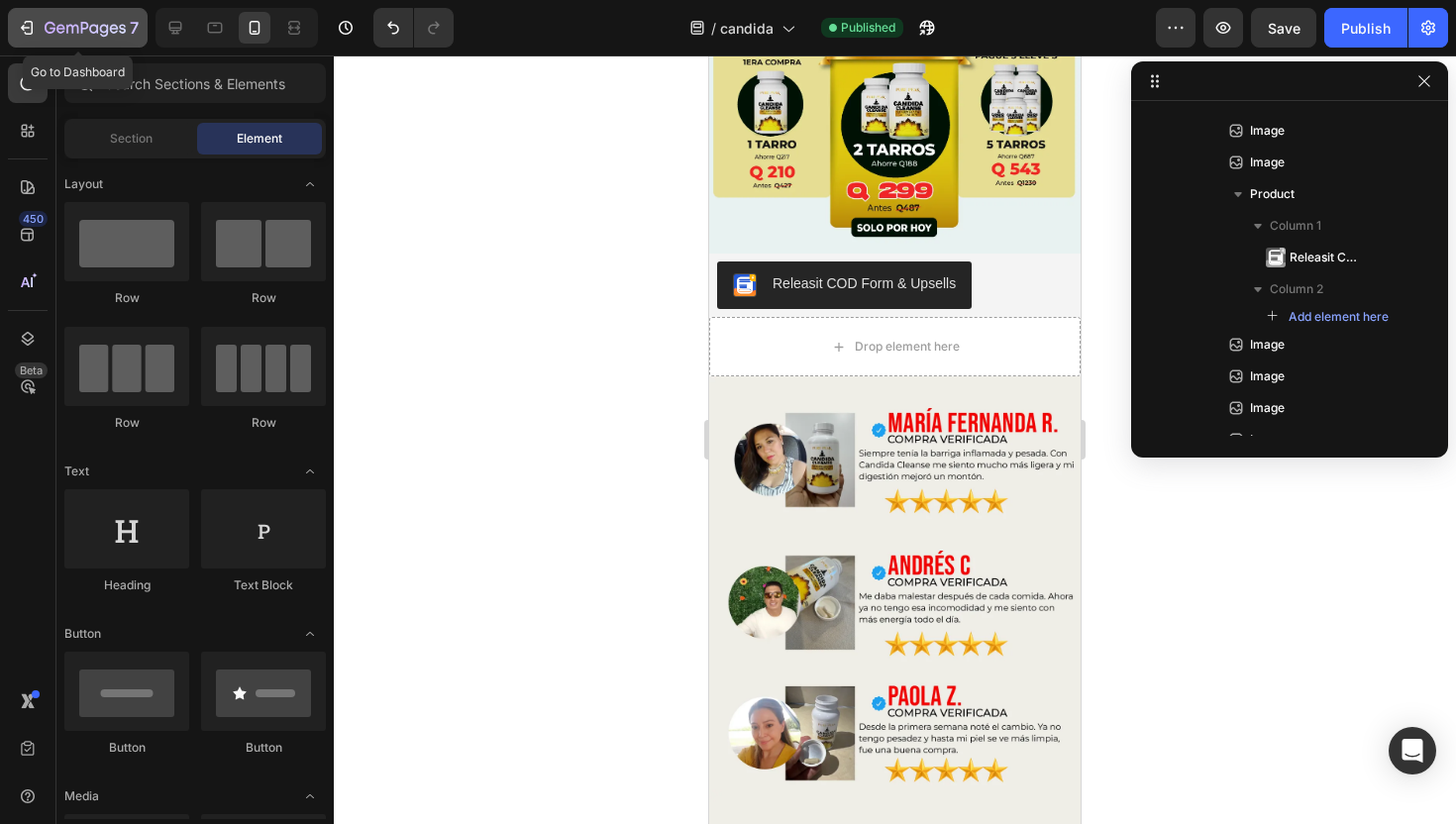 click on "7" at bounding box center (77, 28) 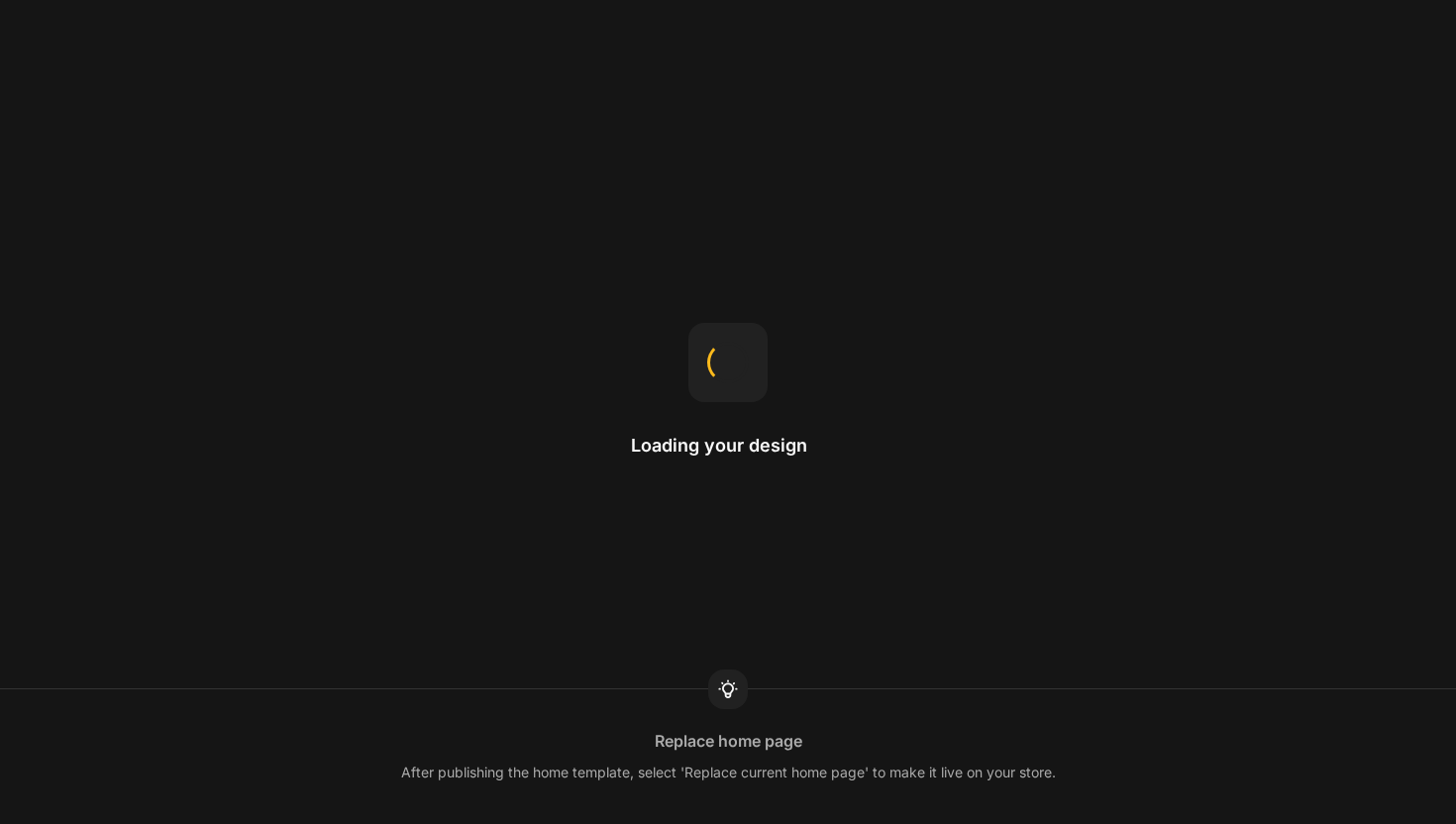 scroll, scrollTop: 0, scrollLeft: 0, axis: both 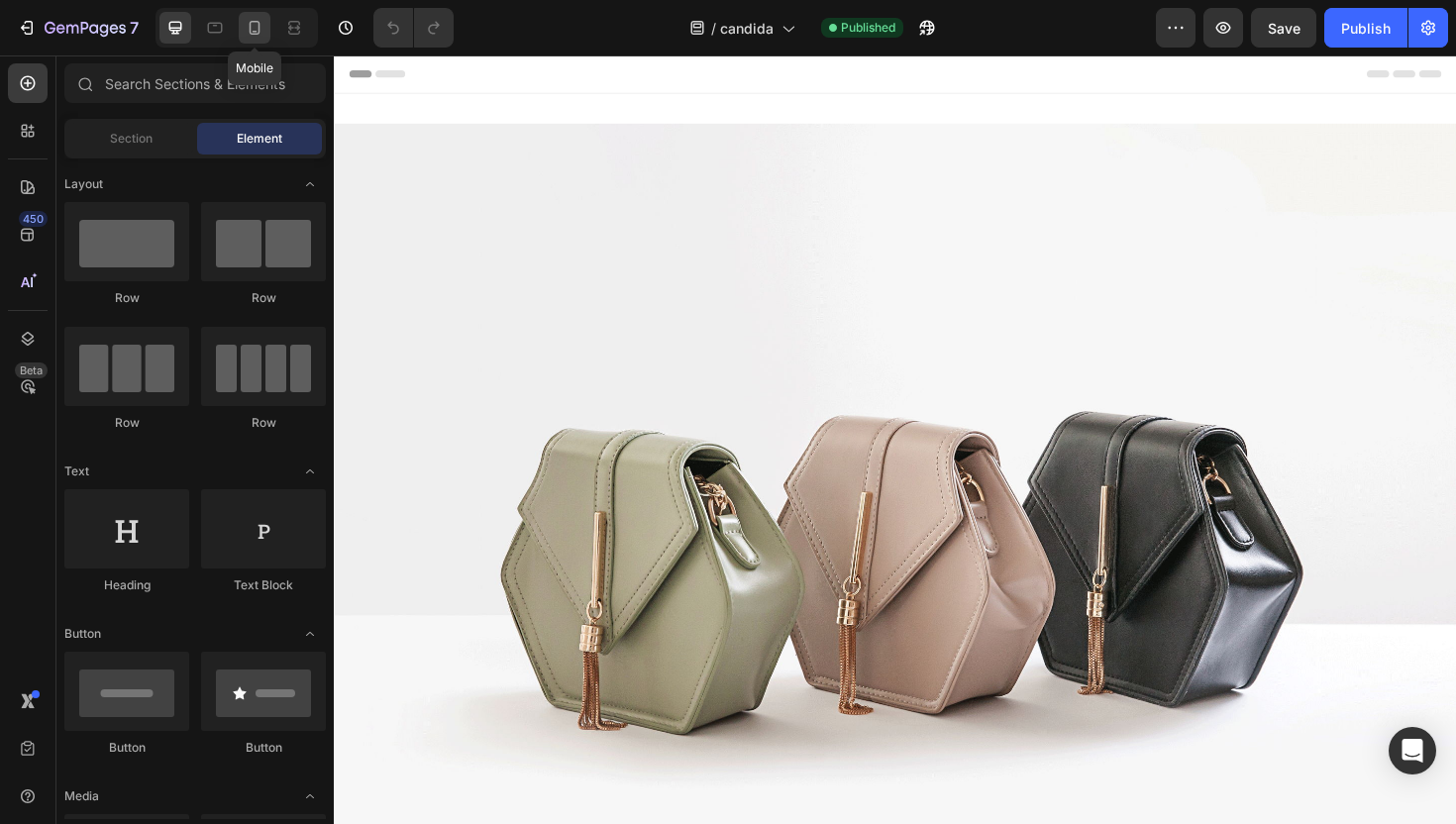click 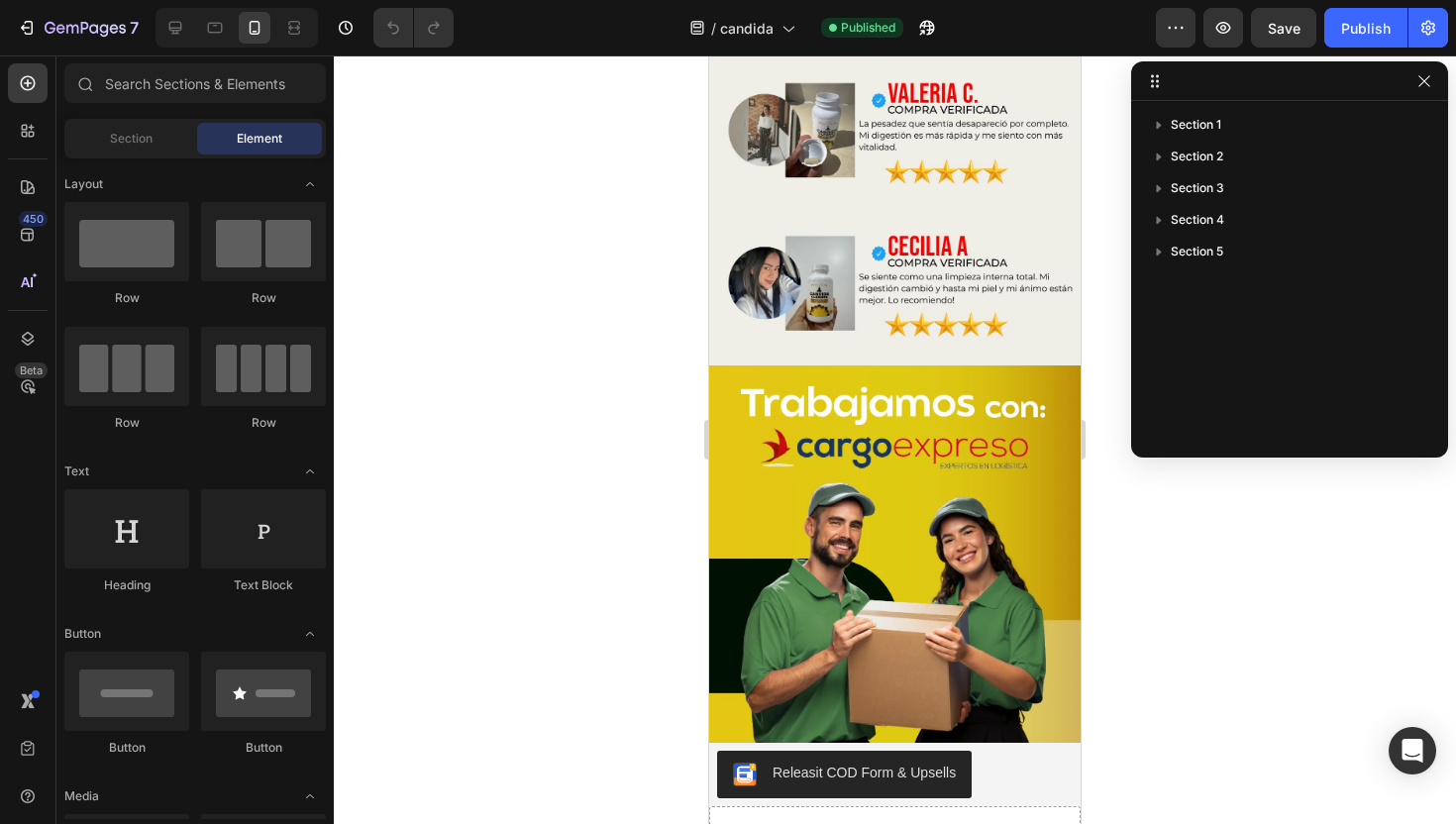 scroll, scrollTop: 6964, scrollLeft: 0, axis: vertical 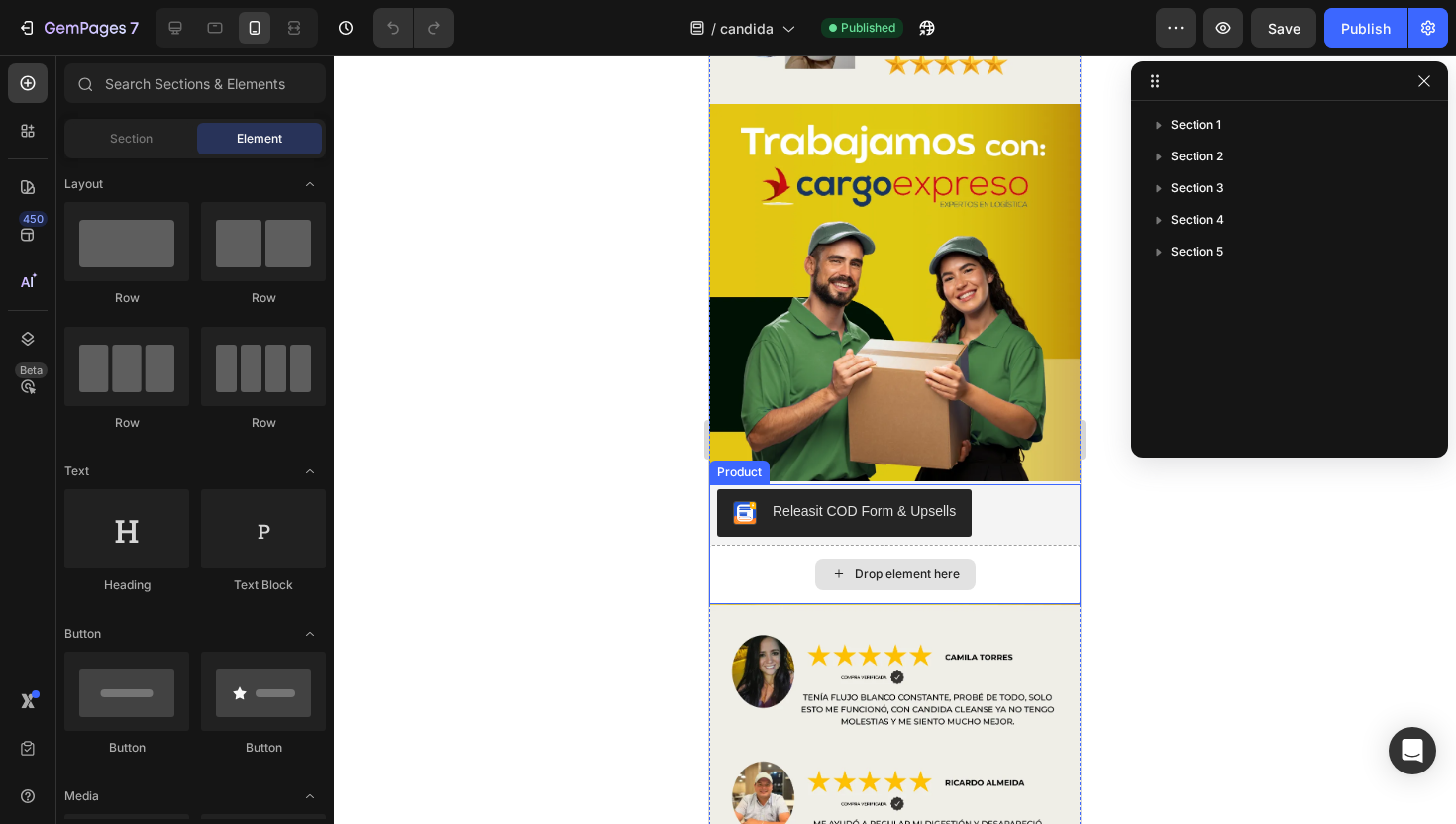 click on "Drop element here" at bounding box center [894, 574] 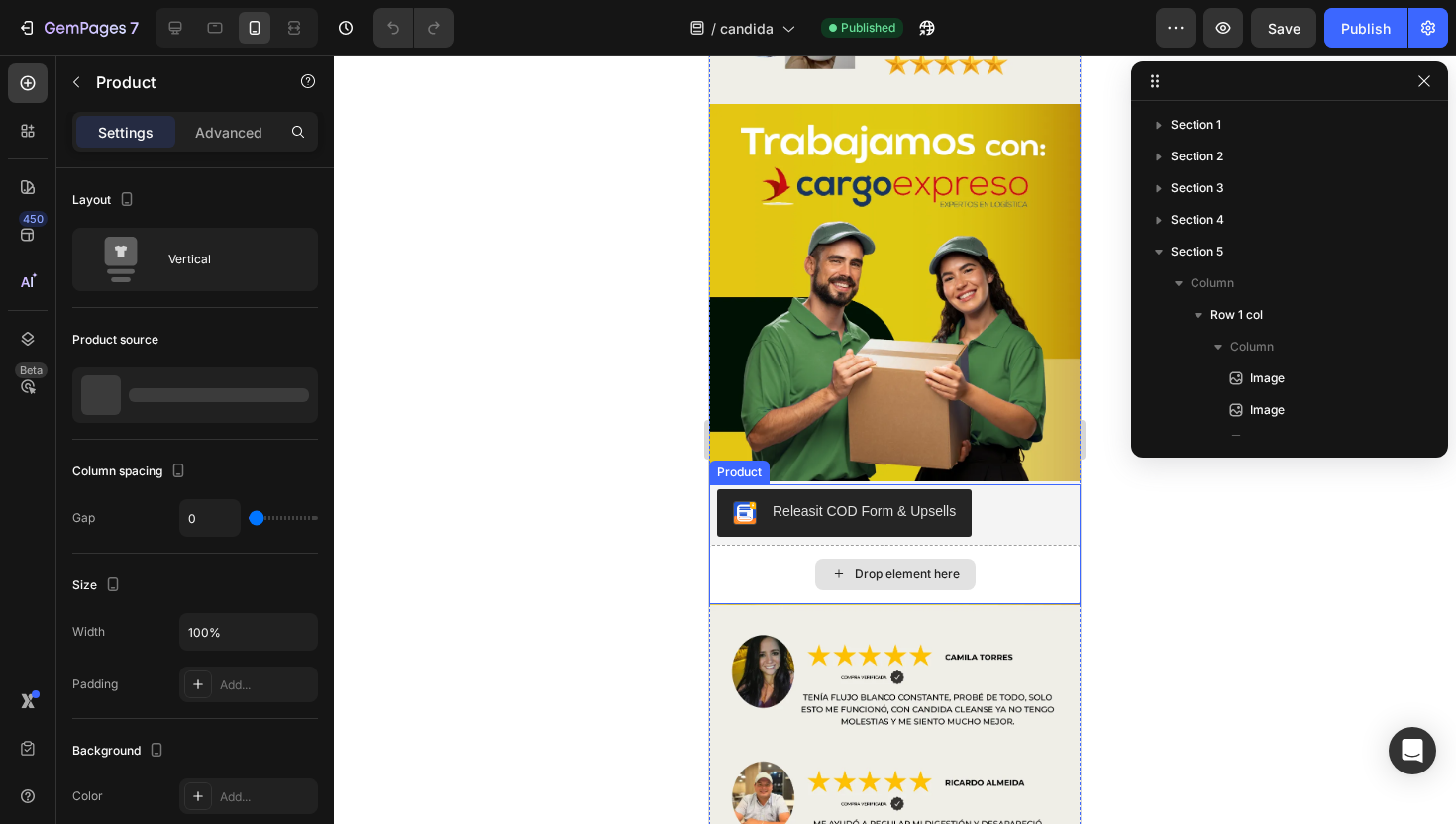 scroll, scrollTop: 244, scrollLeft: 0, axis: vertical 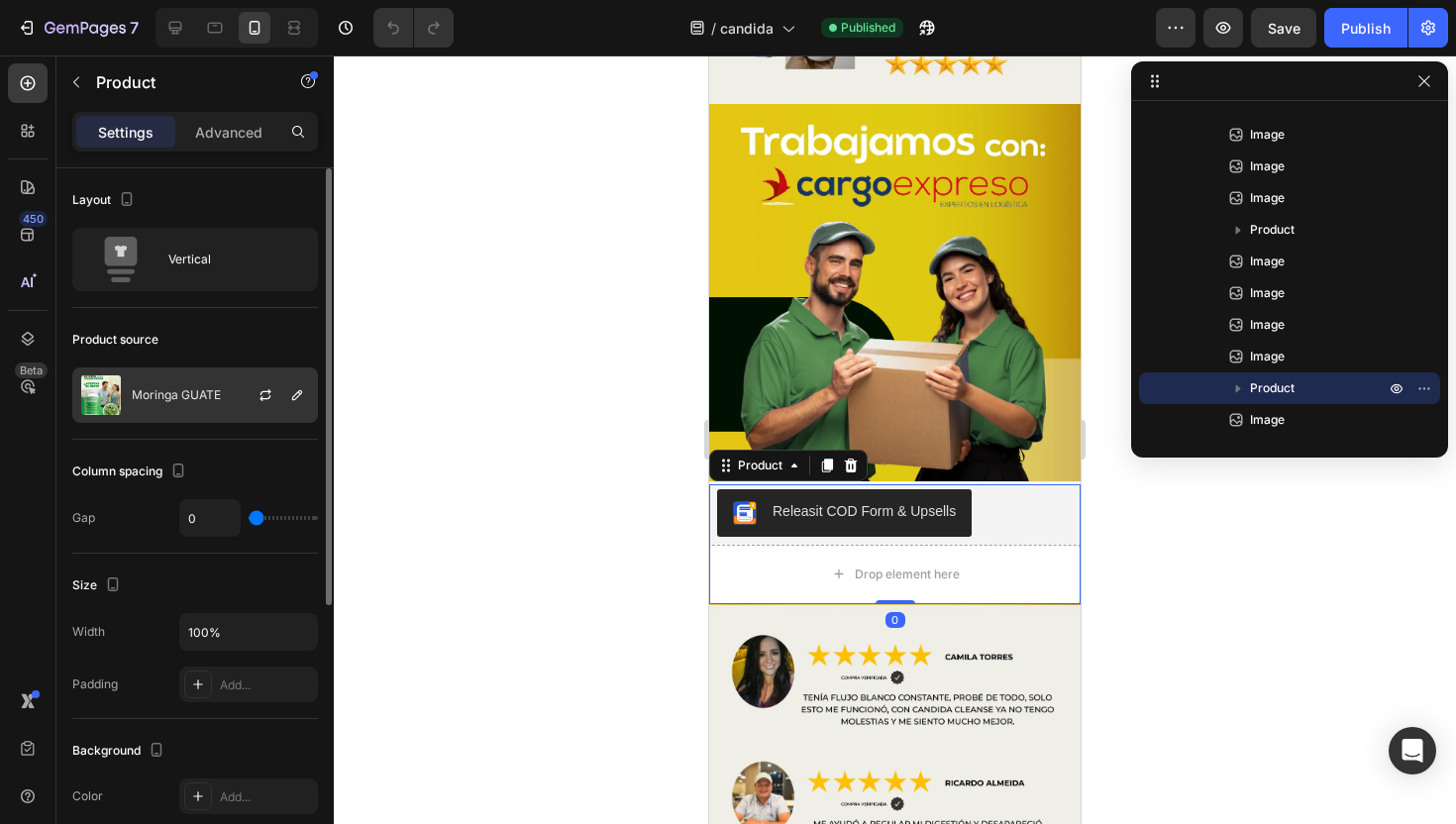 click on "Moringa GUATE" at bounding box center (176, 395) 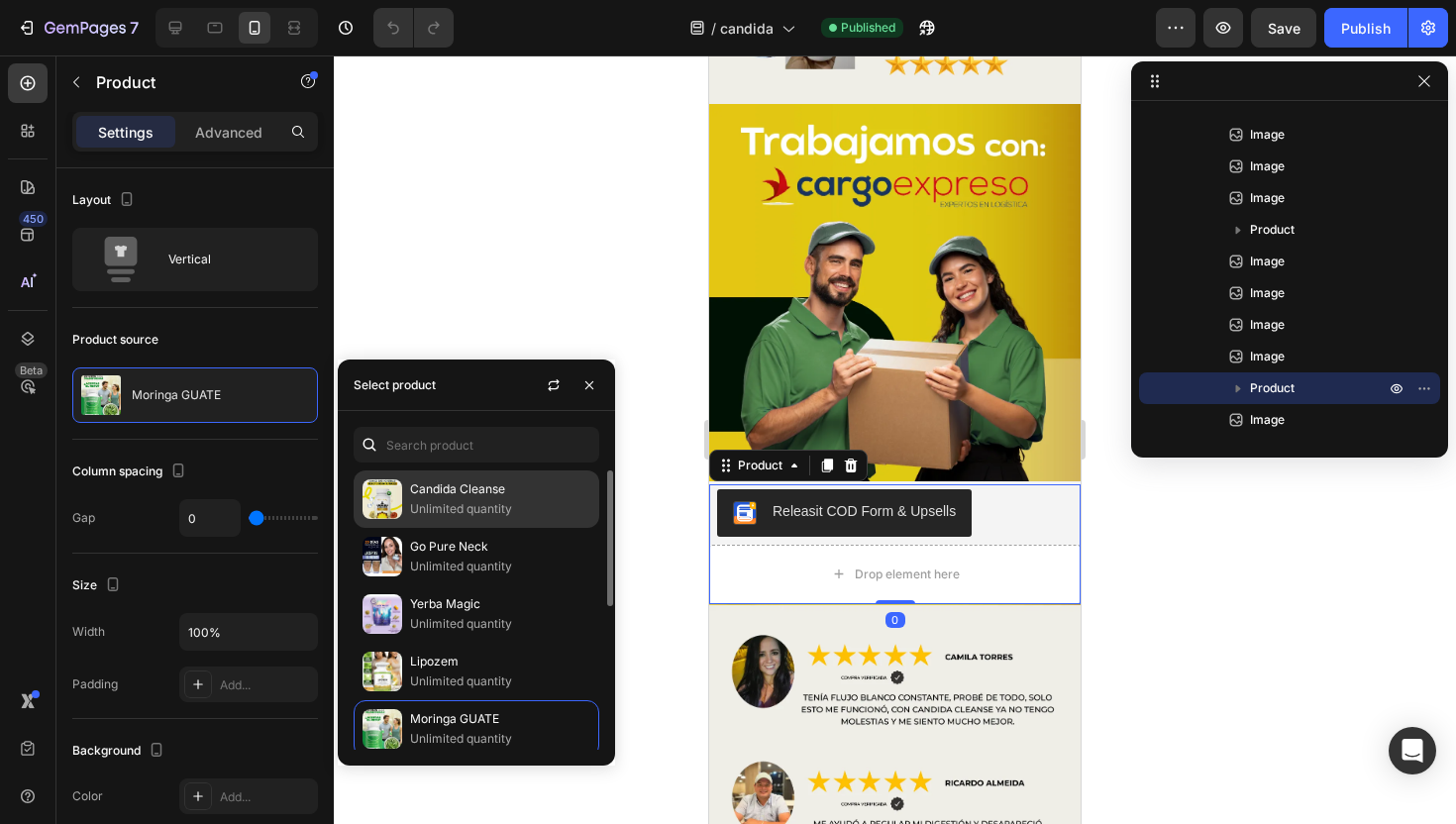 click on "Unlimited quantity" at bounding box center [500, 509] 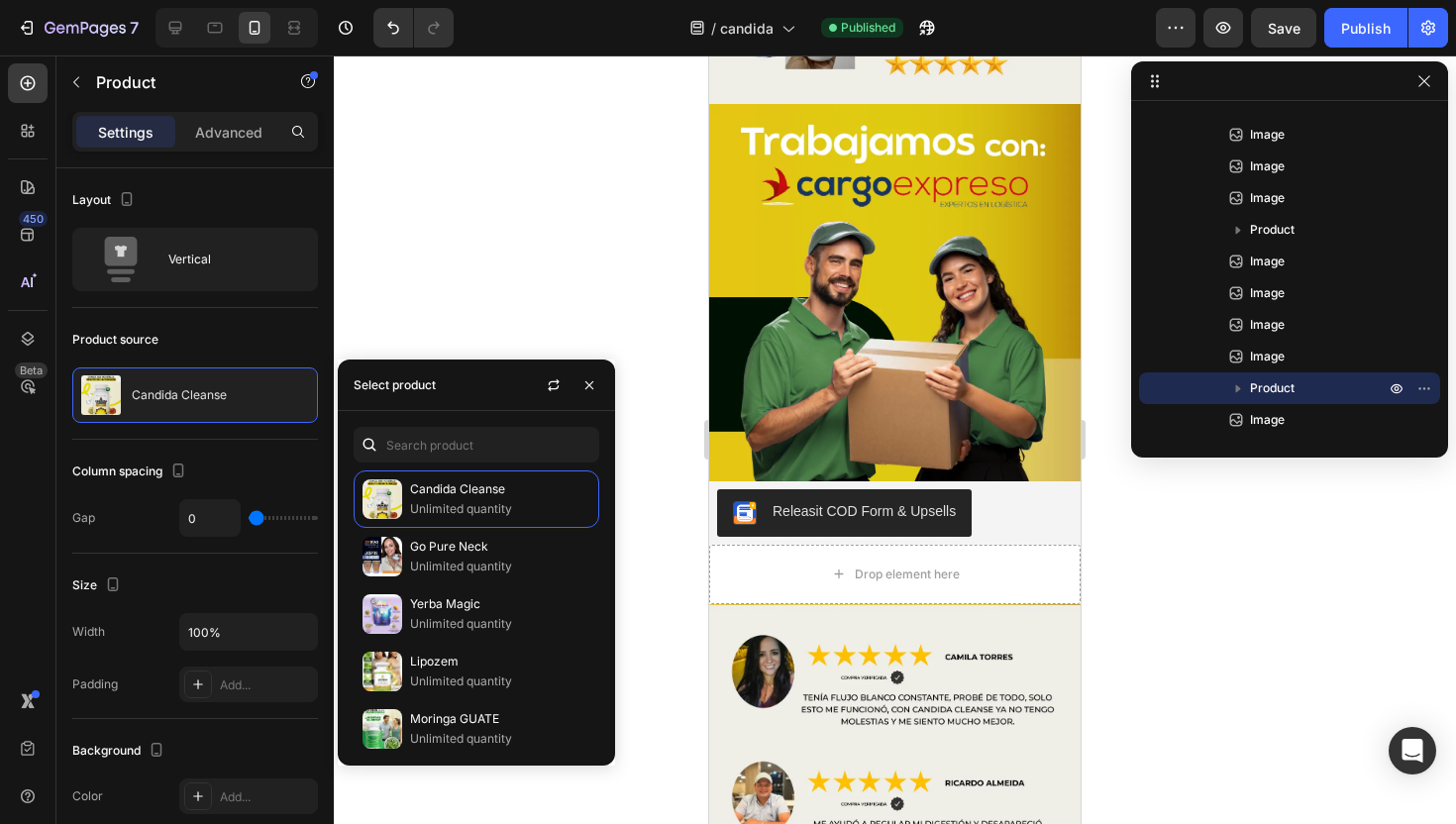 click 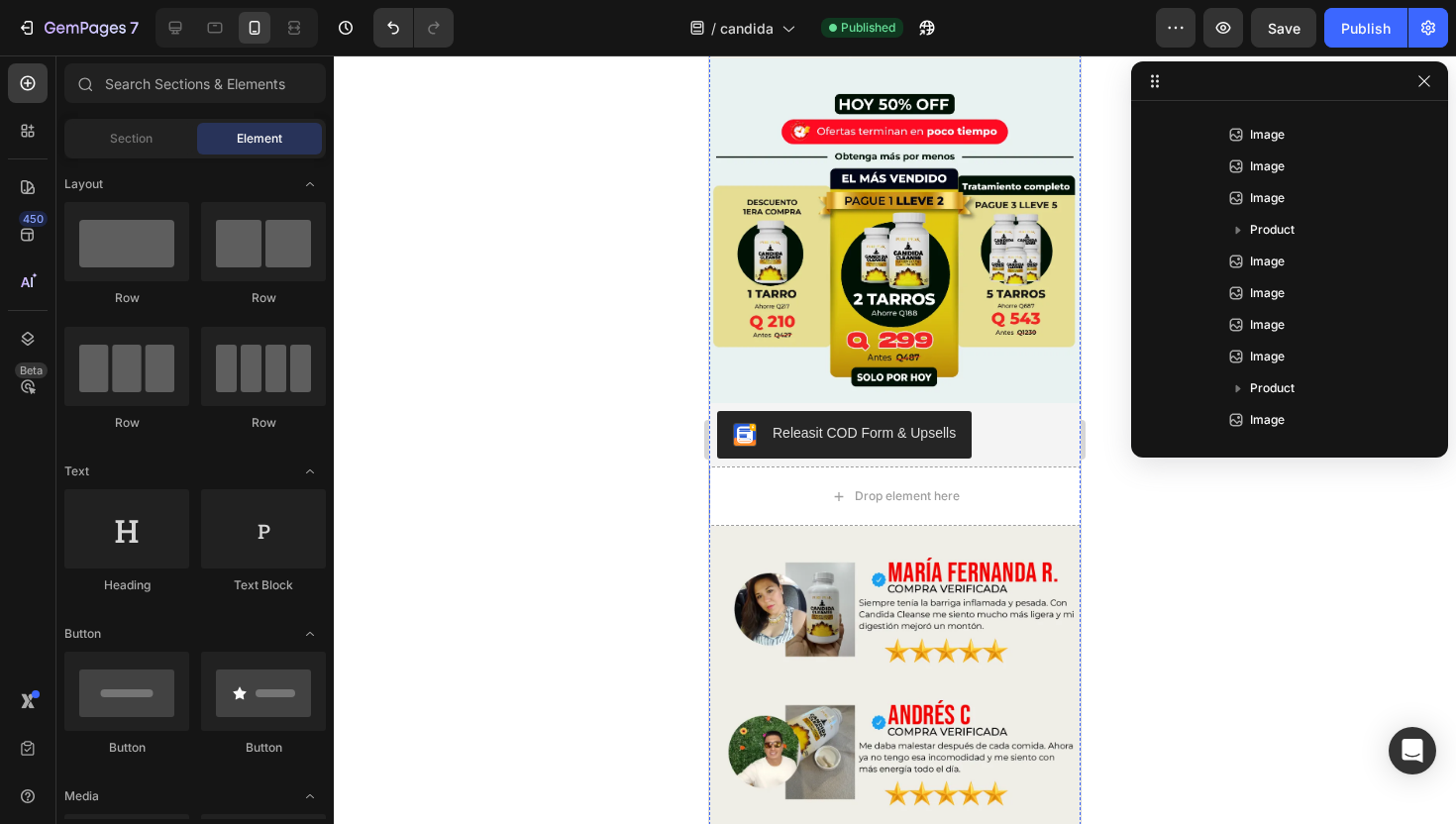 scroll, scrollTop: 5373, scrollLeft: 0, axis: vertical 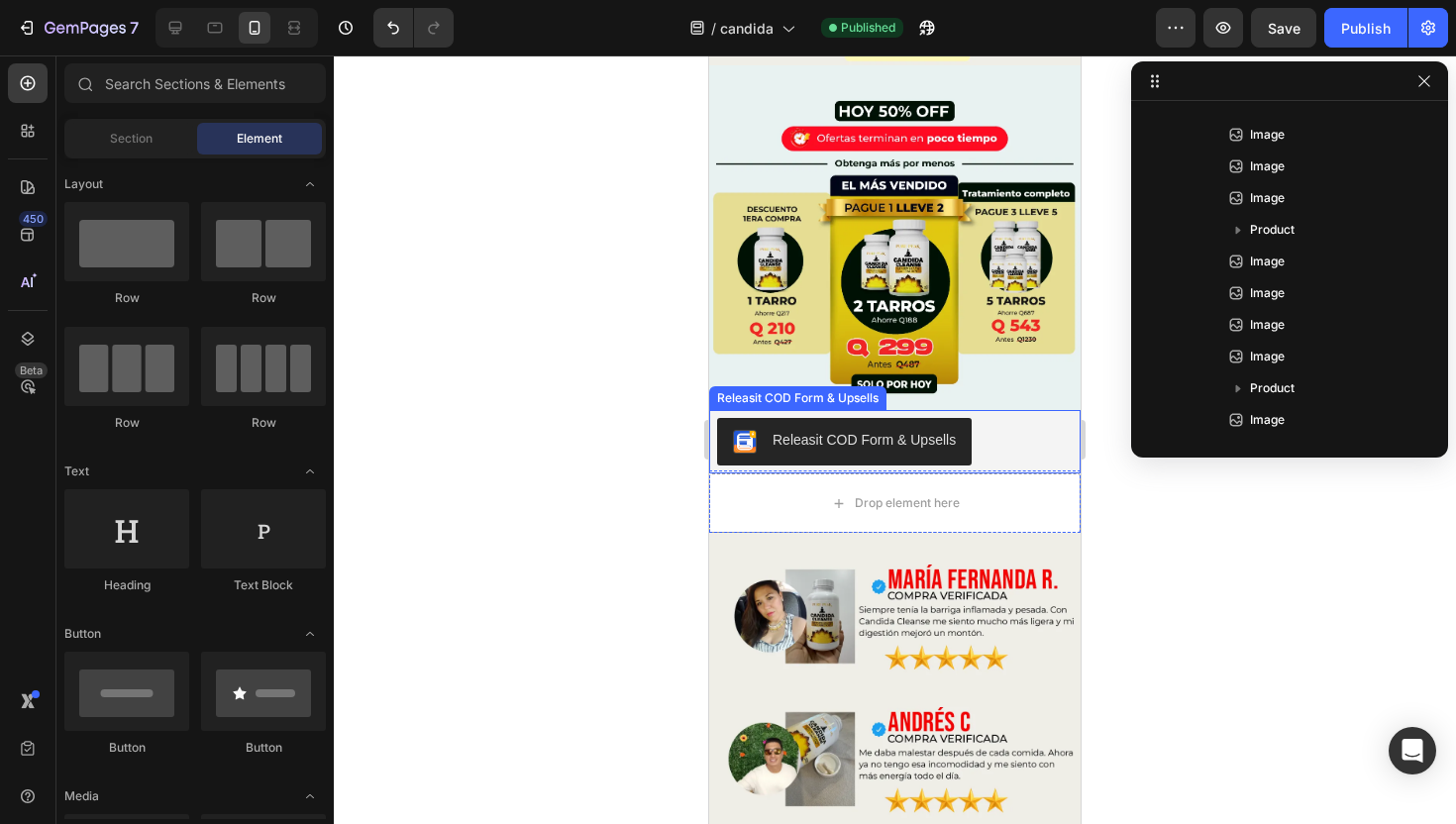click on "Releasit COD Form & Upsells" at bounding box center (894, 442) 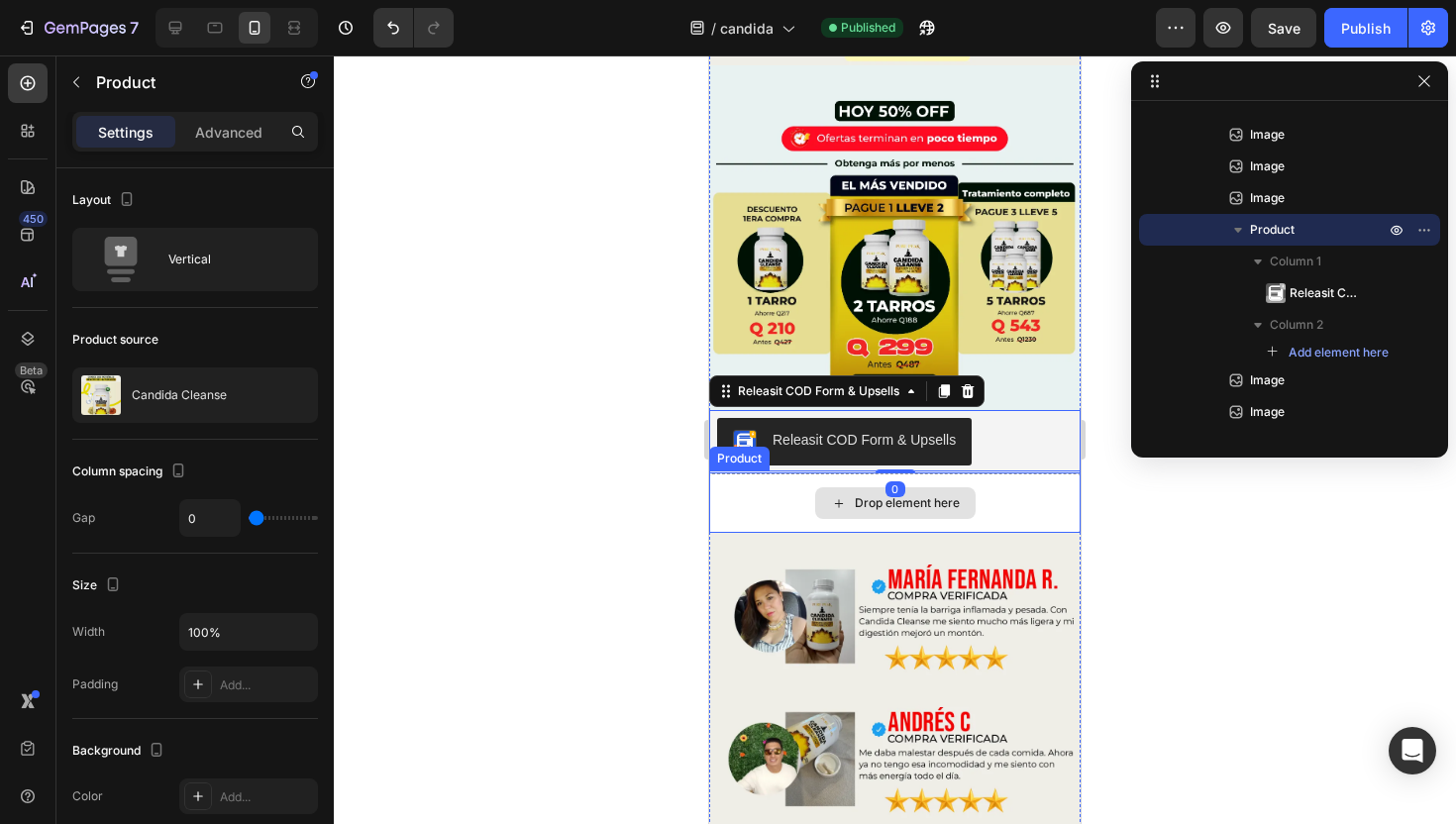 click on "Drop element here" at bounding box center (894, 503) 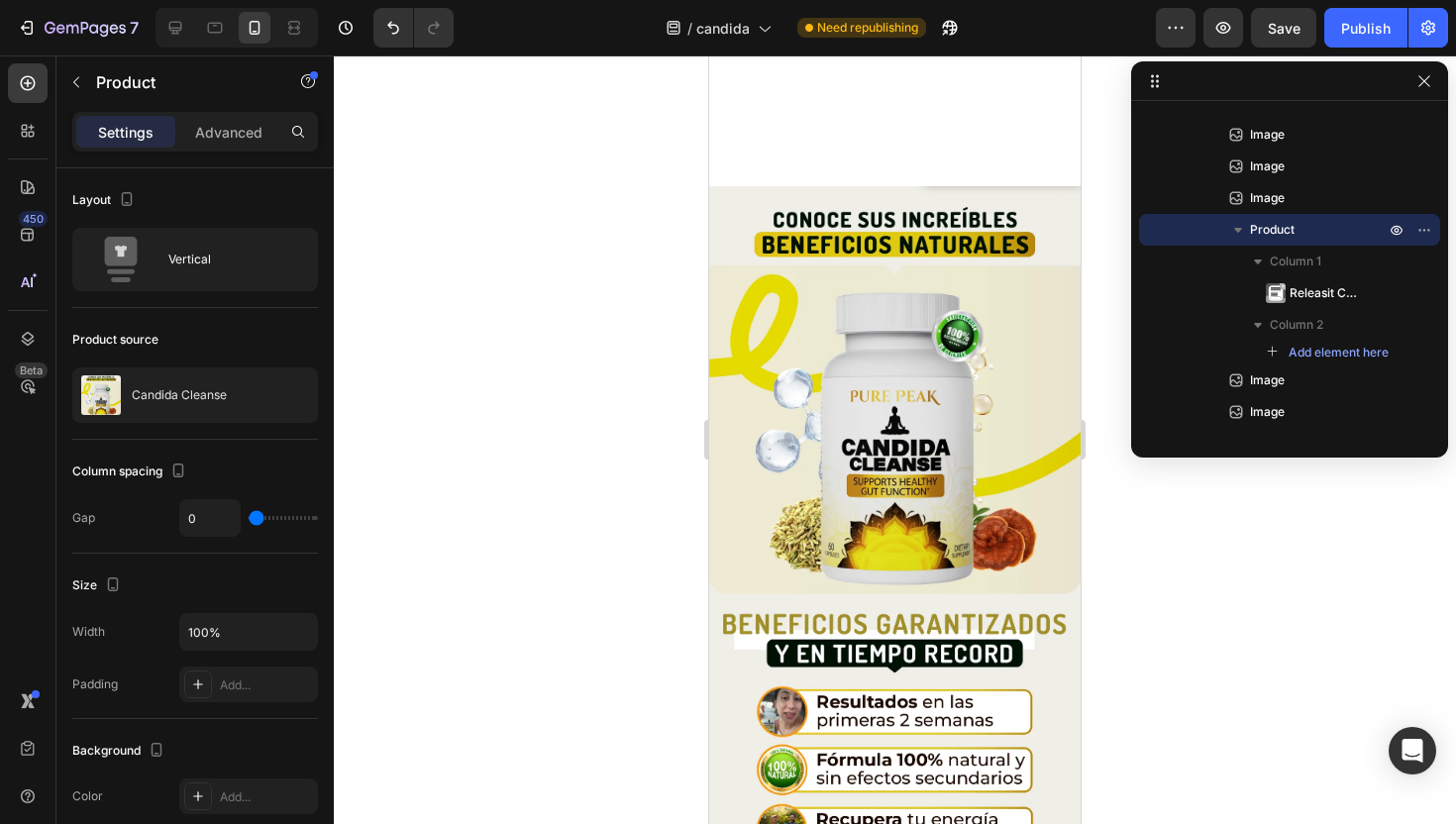 scroll, scrollTop: 1074, scrollLeft: 0, axis: vertical 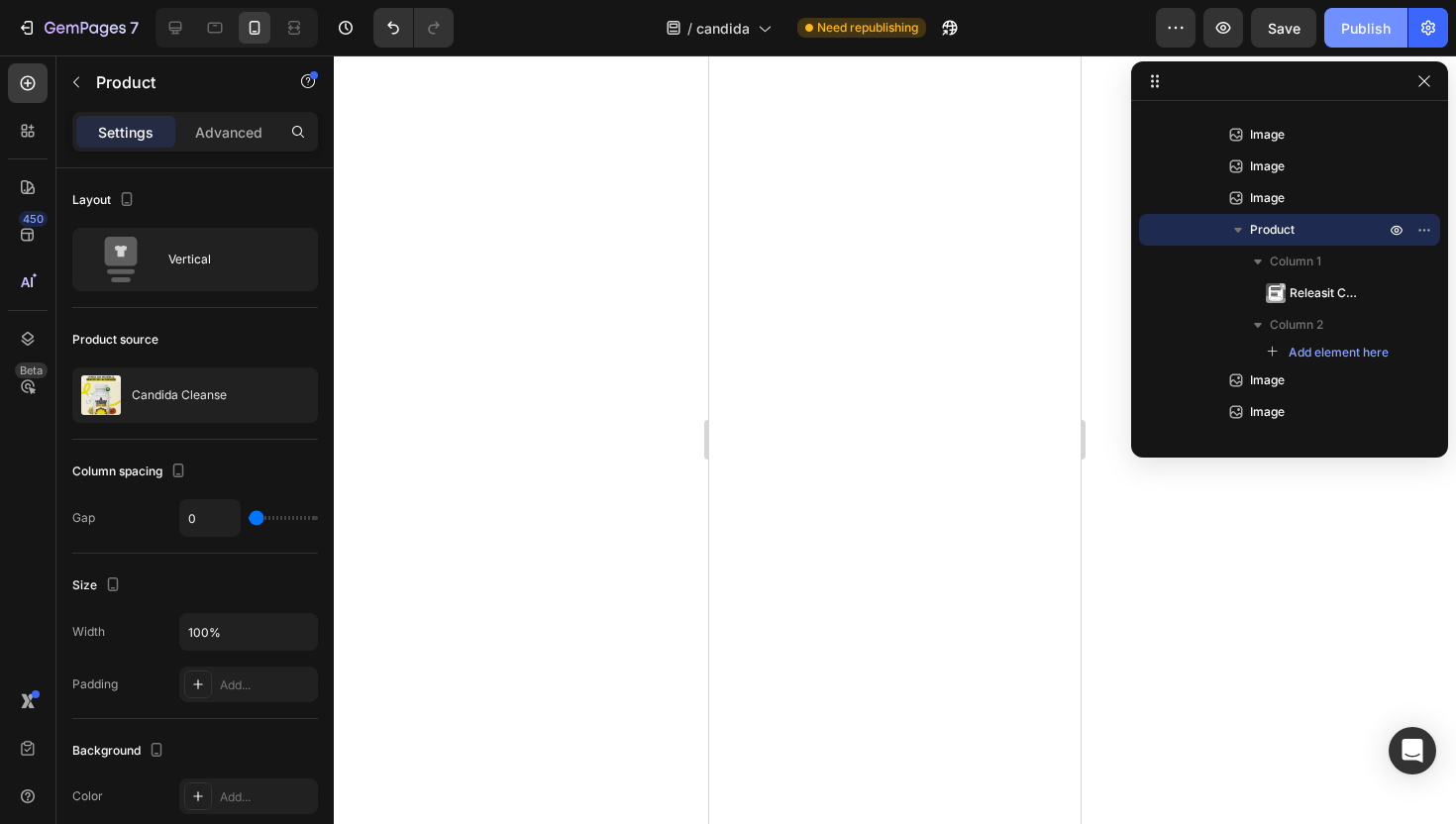 click on "Publish" 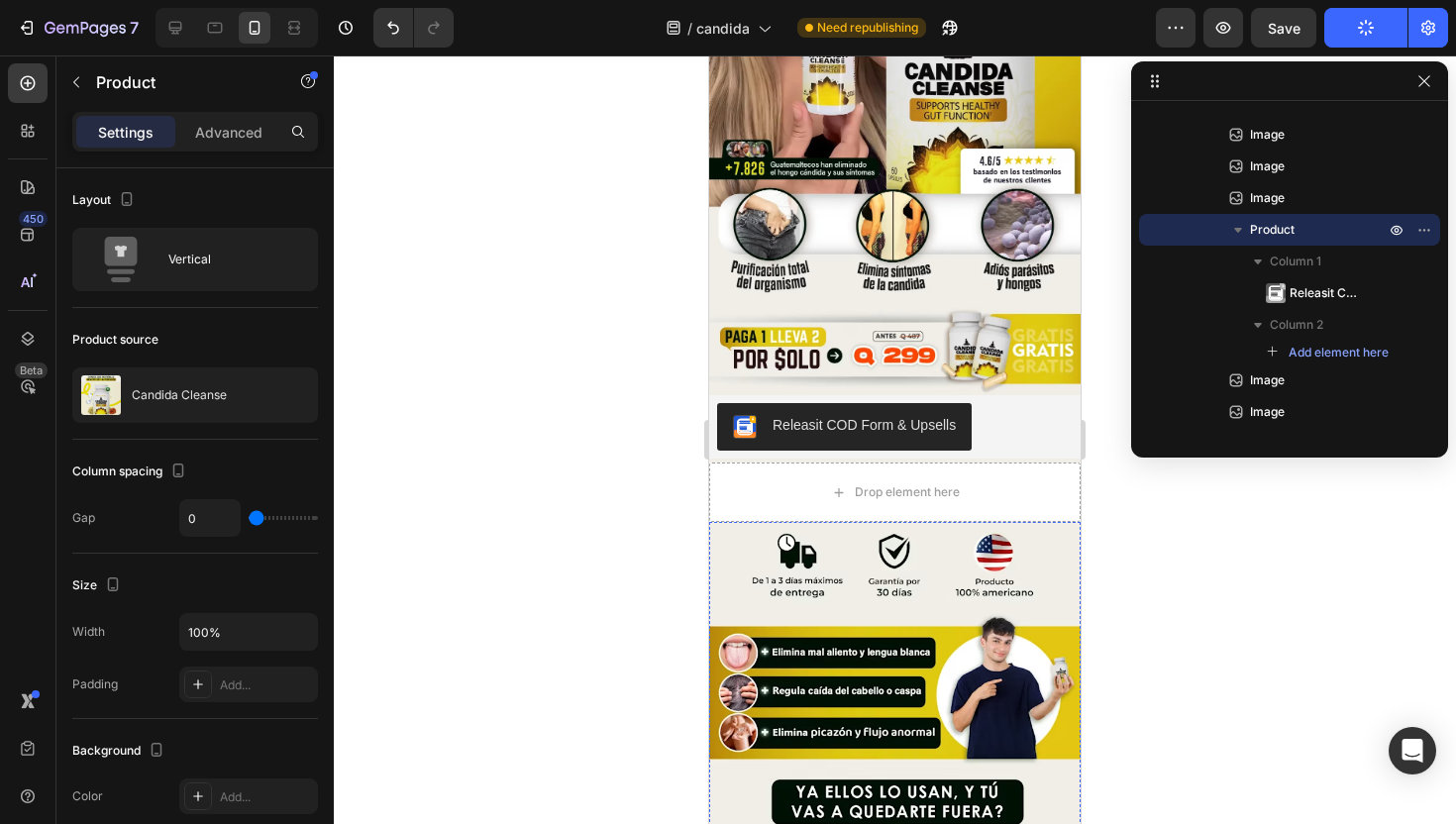 scroll, scrollTop: 0, scrollLeft: 0, axis: both 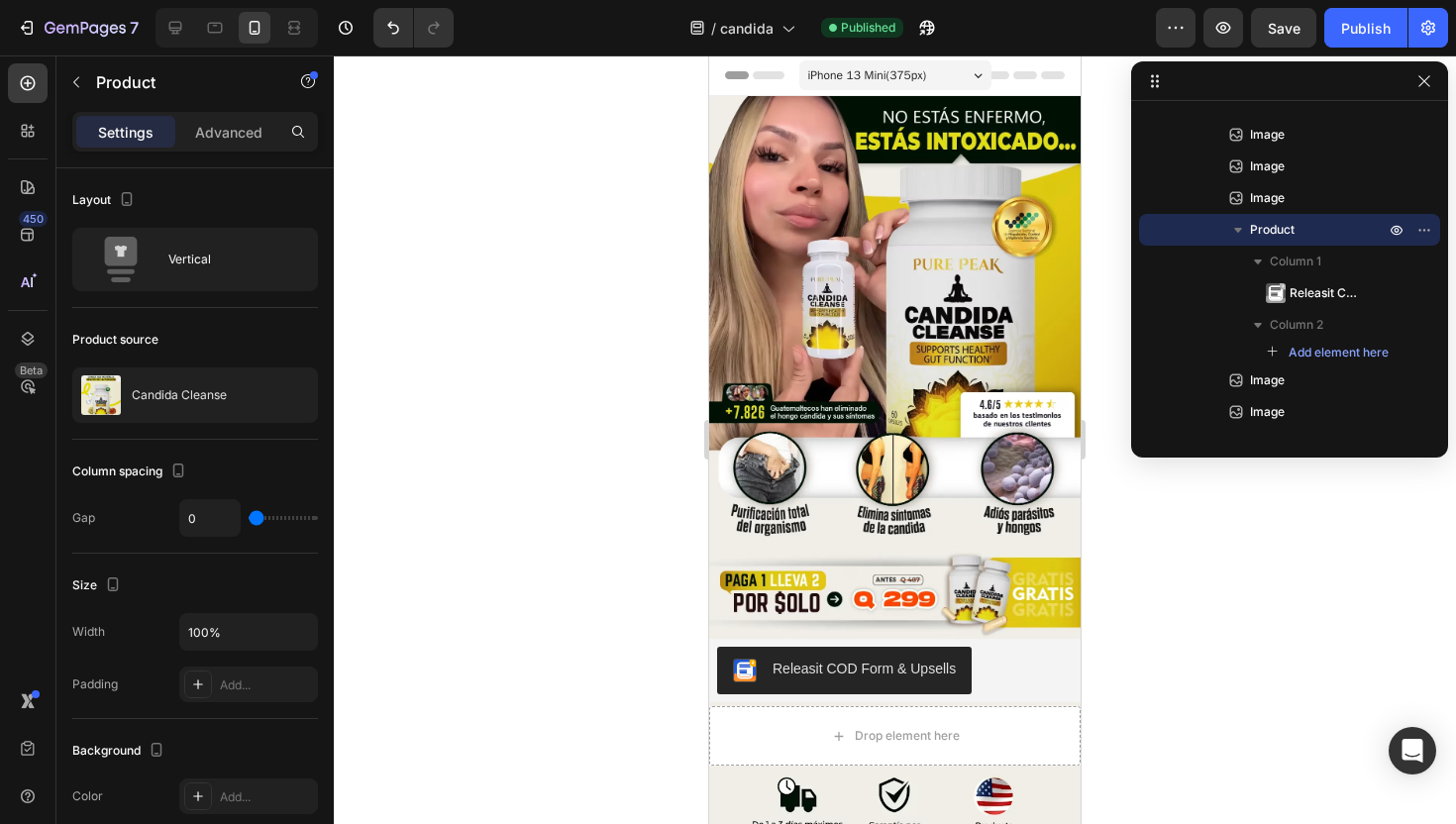 click on "iPhone 13 Mini  ( 375 px)" at bounding box center (868, 75) 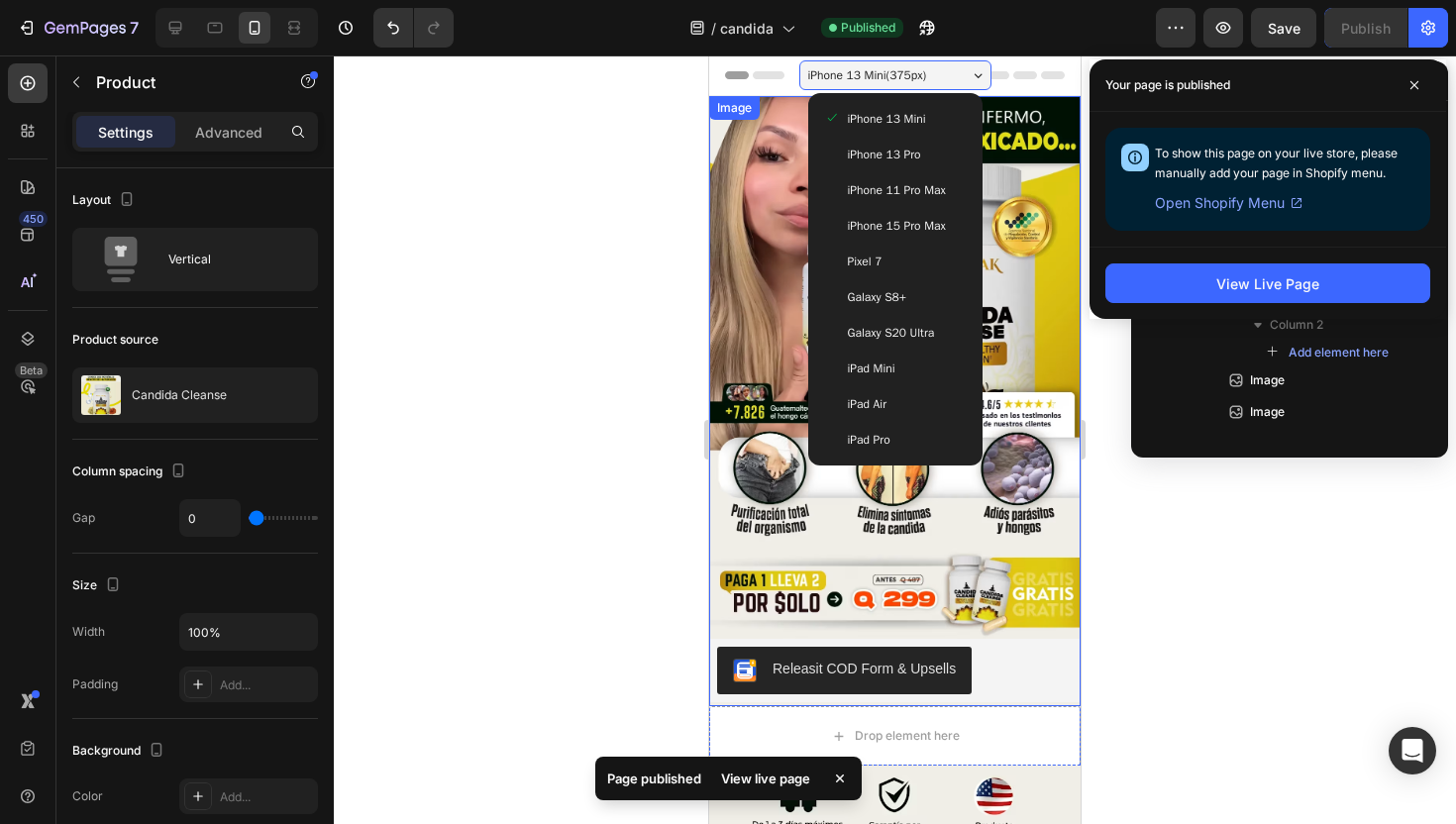 click 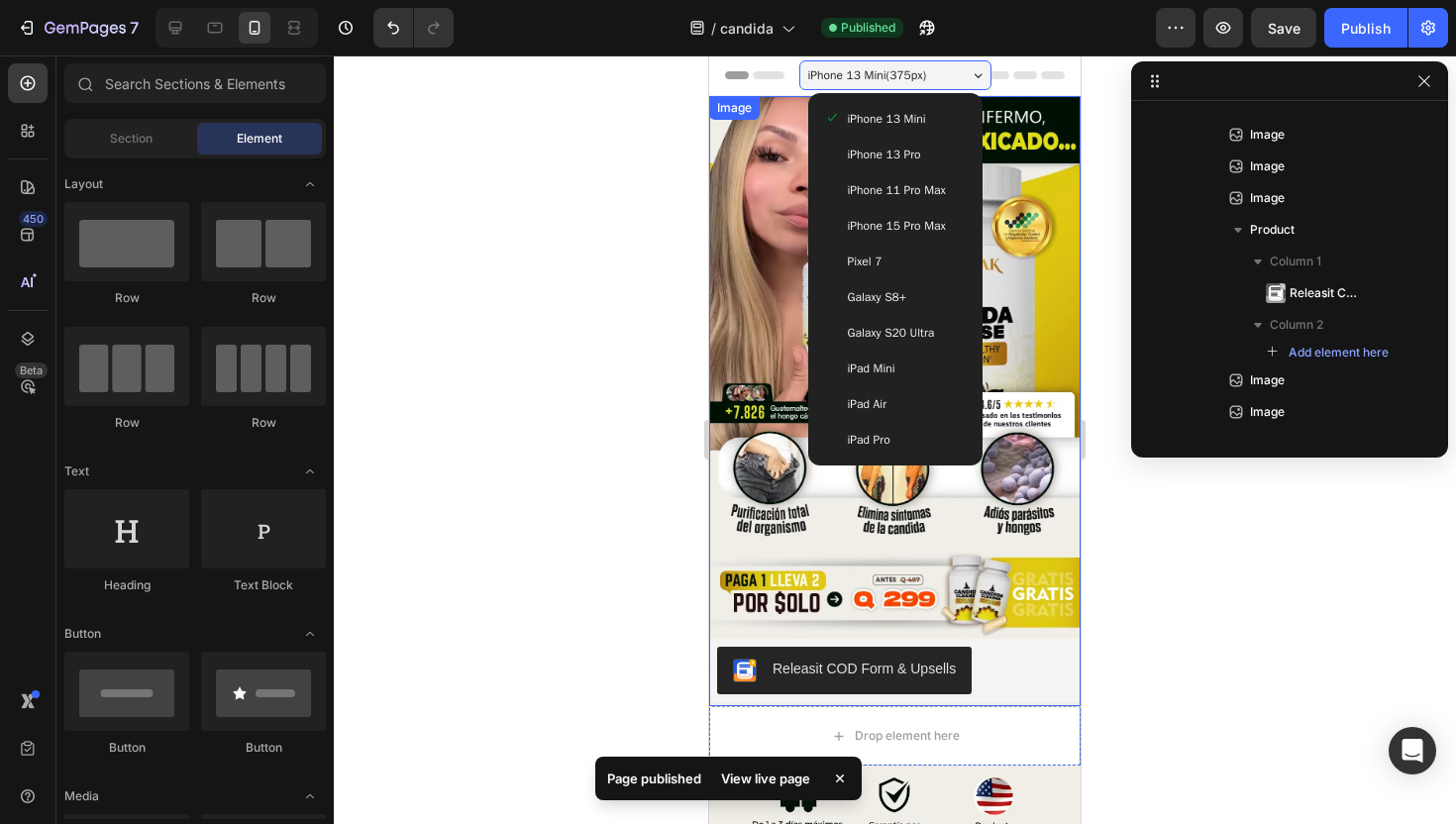 click 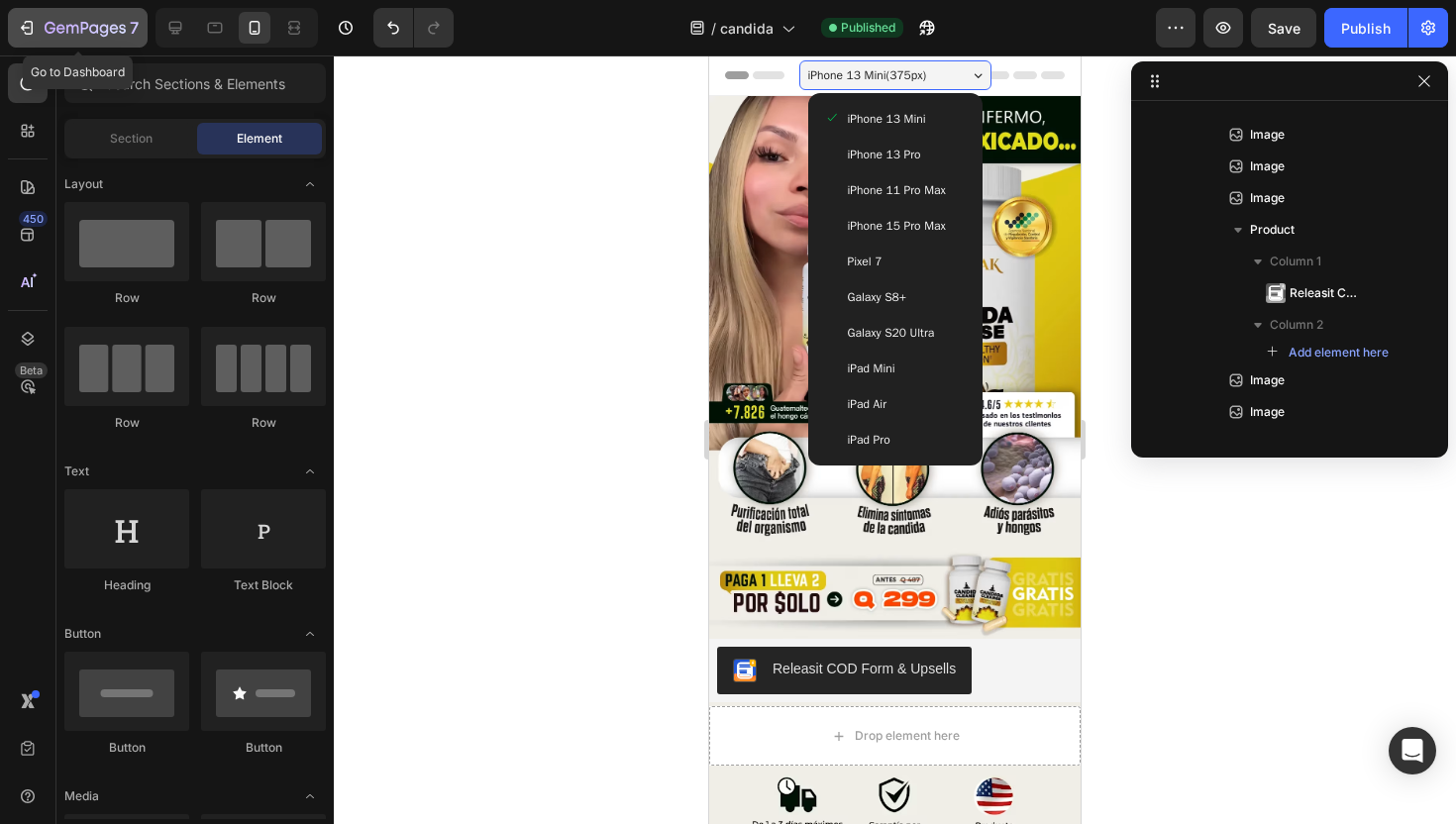 click 